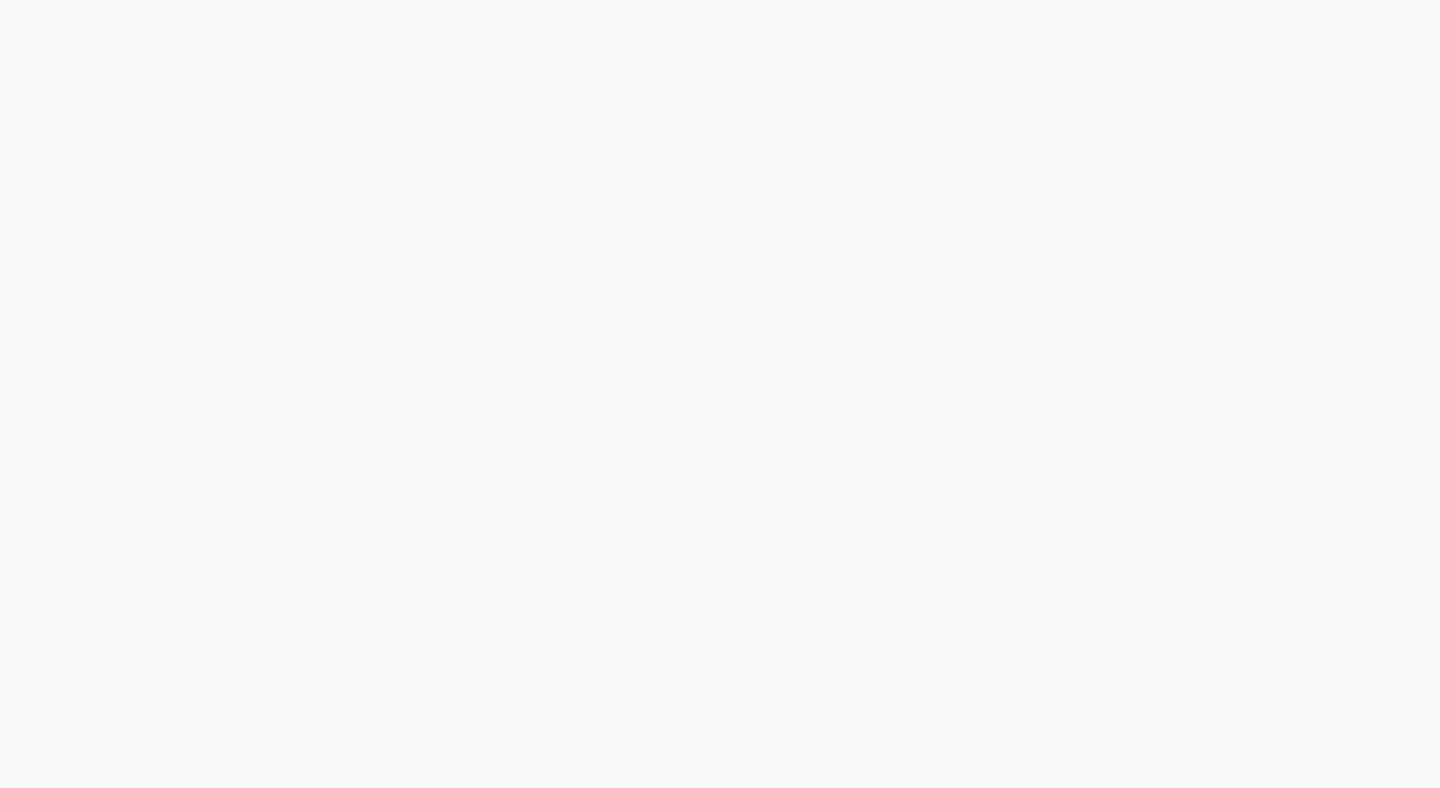 scroll, scrollTop: 0, scrollLeft: 0, axis: both 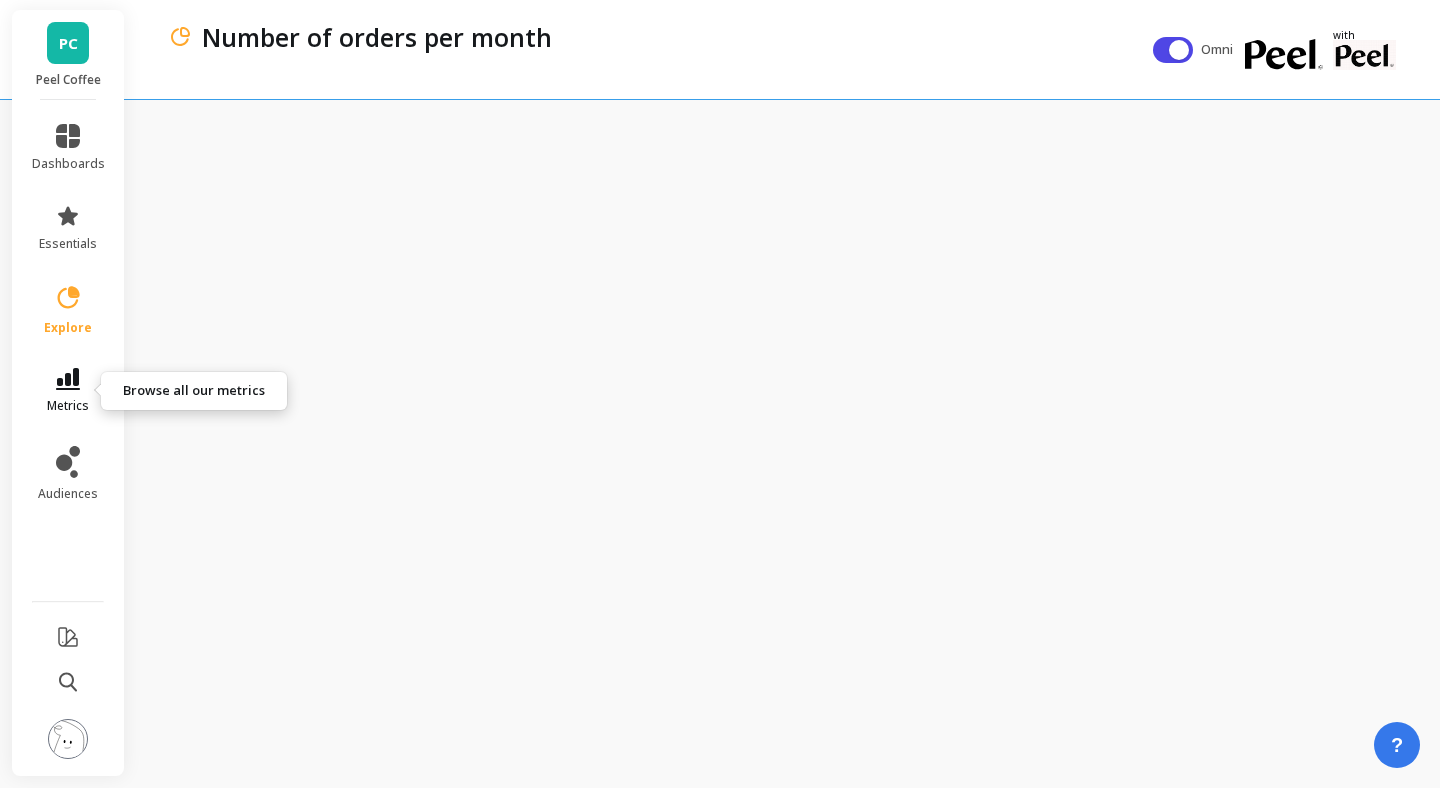 click 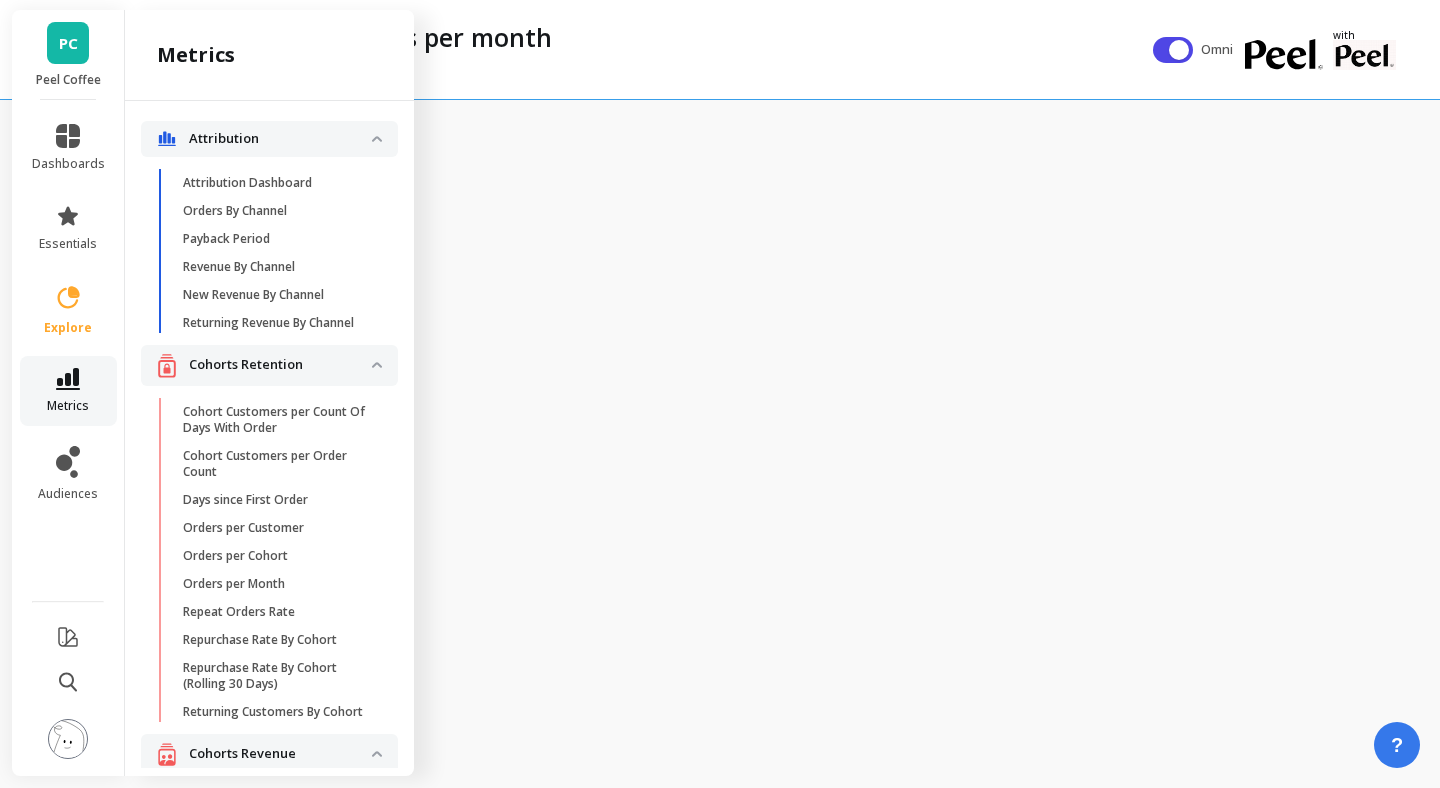 scroll, scrollTop: 4121, scrollLeft: 0, axis: vertical 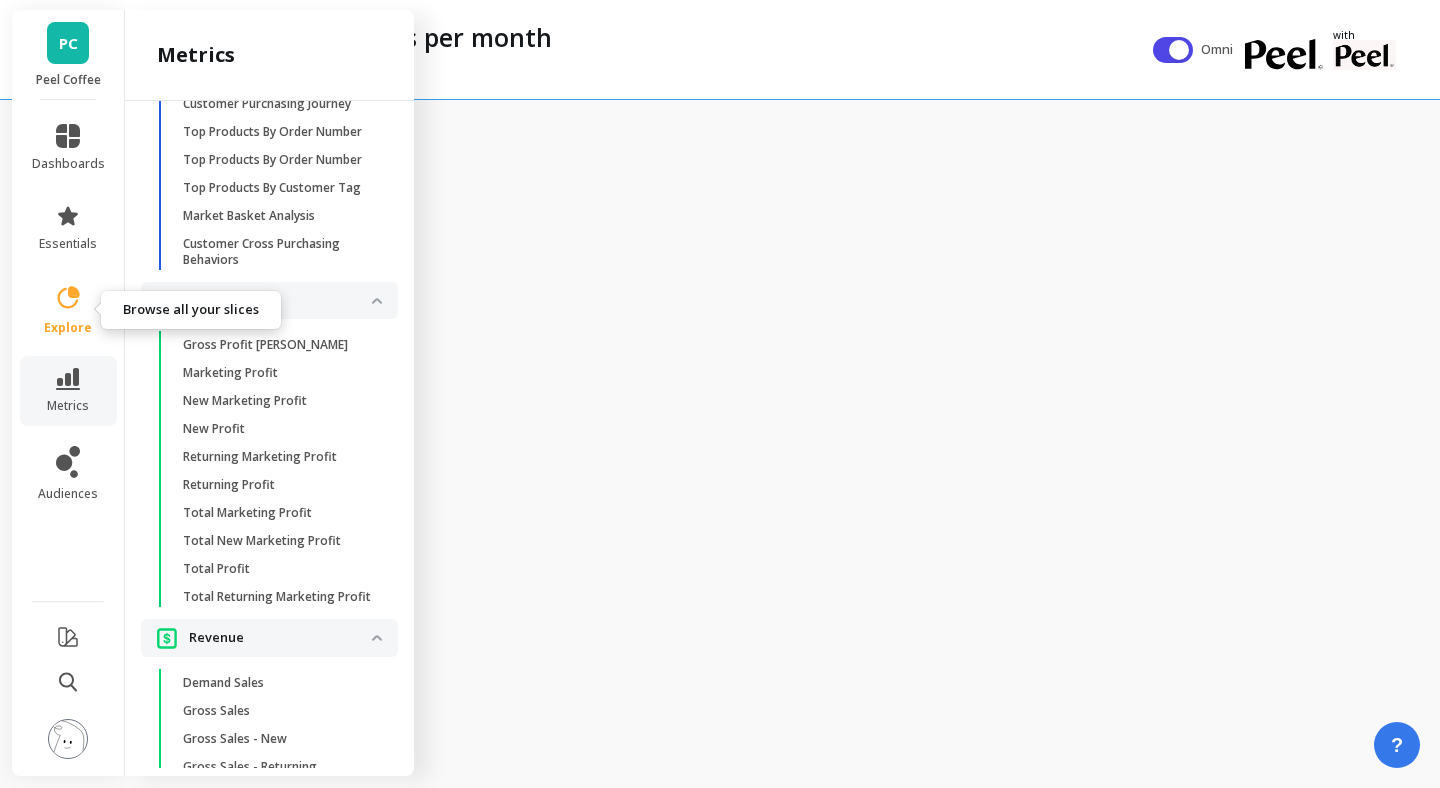 click 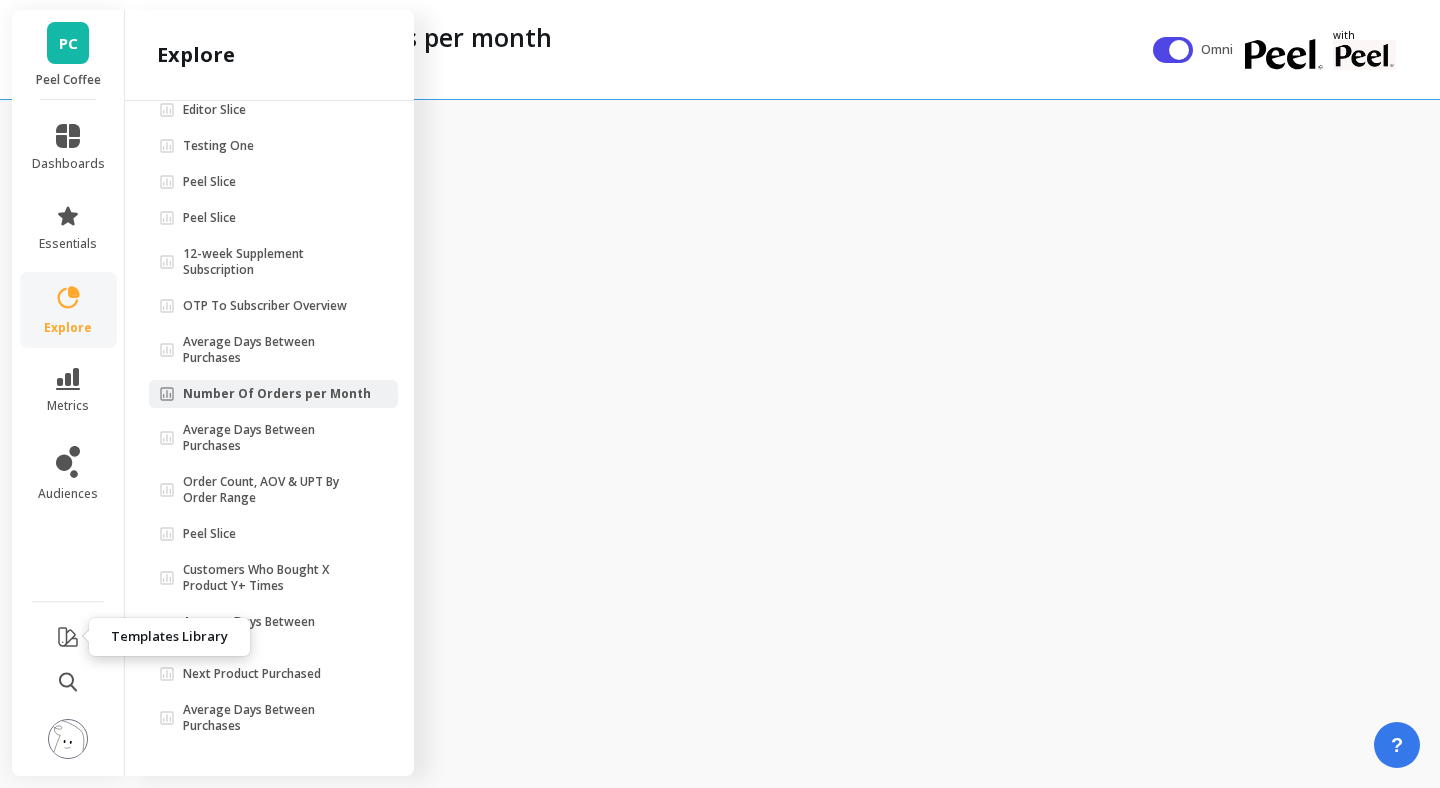 click 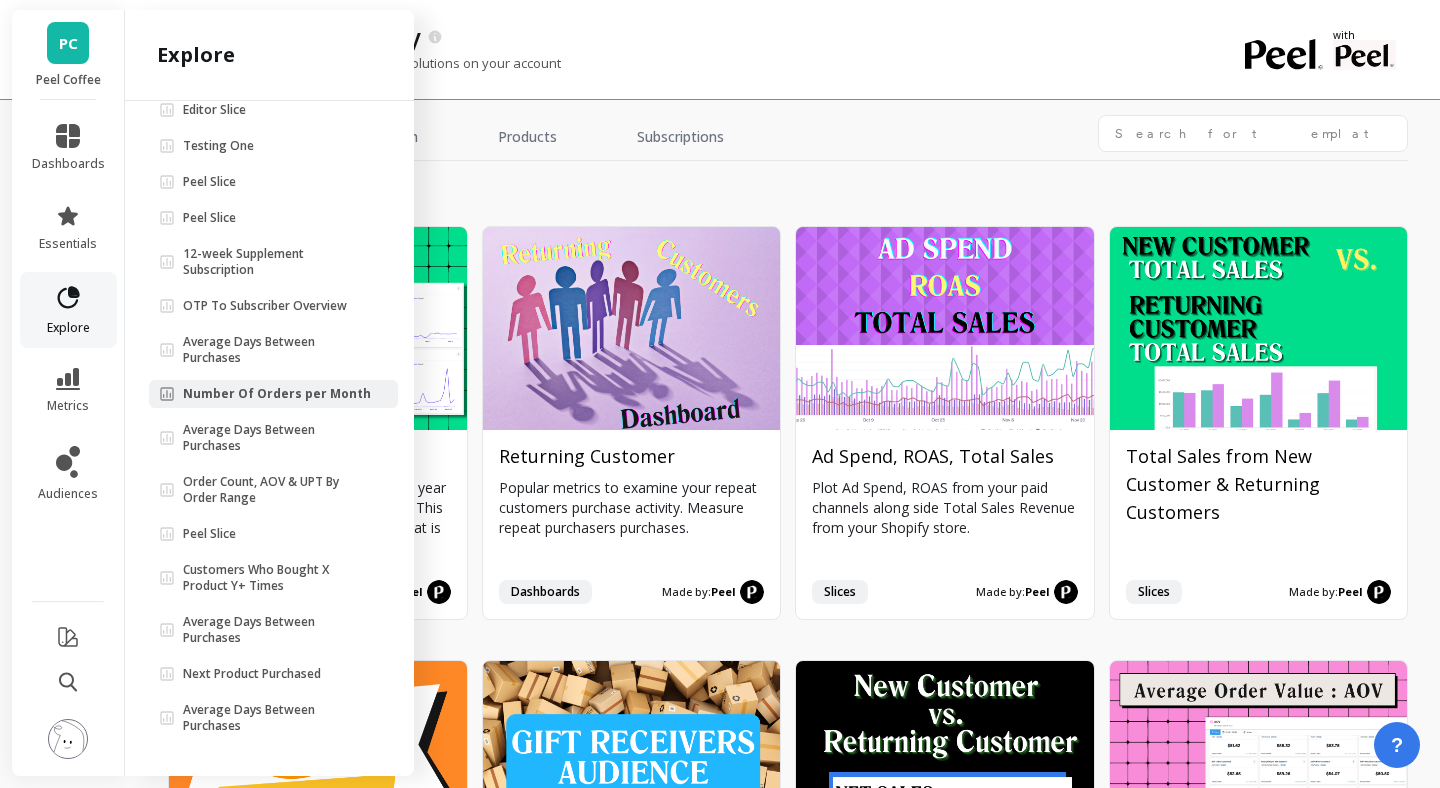 click on "explore" at bounding box center [68, 310] 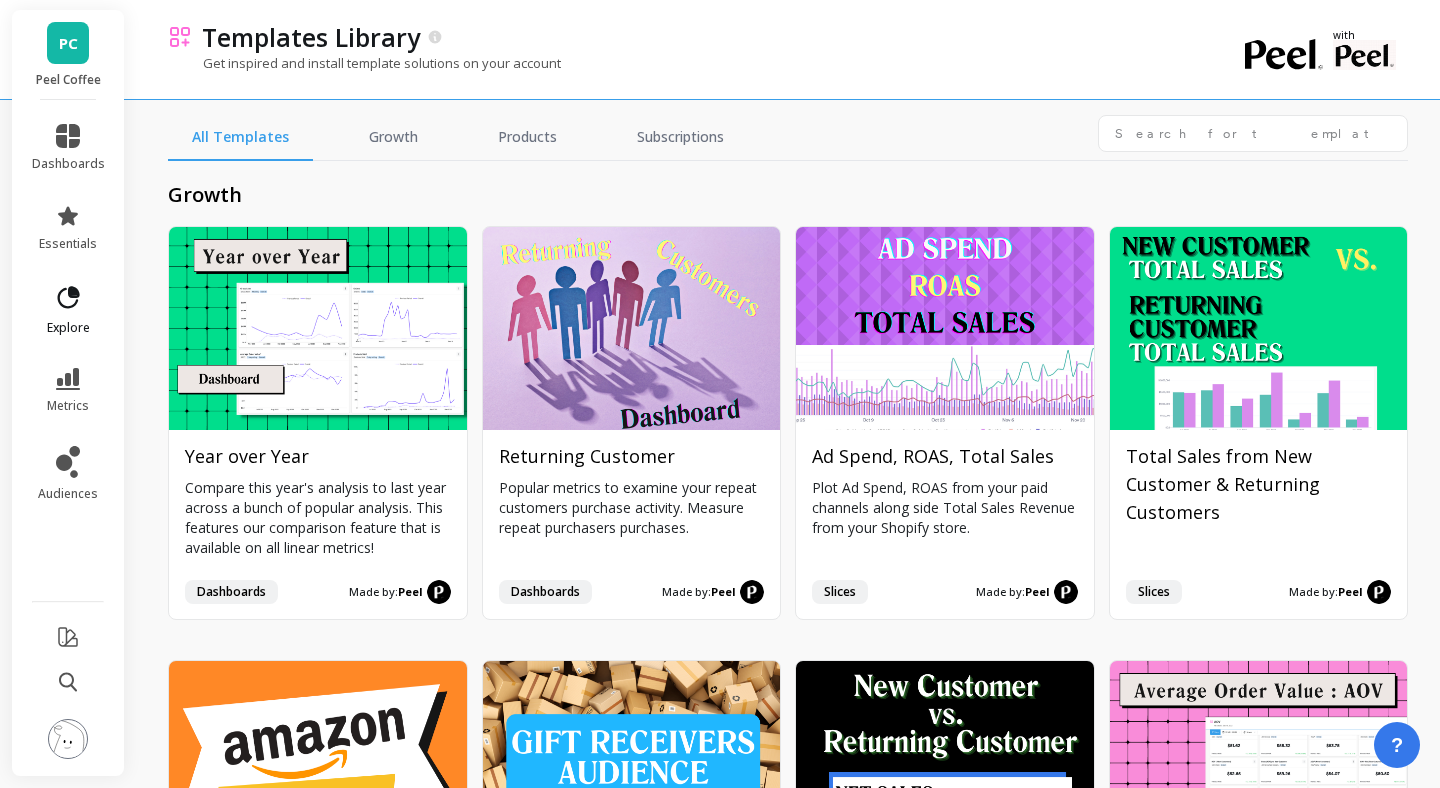click on "explore" at bounding box center [68, 310] 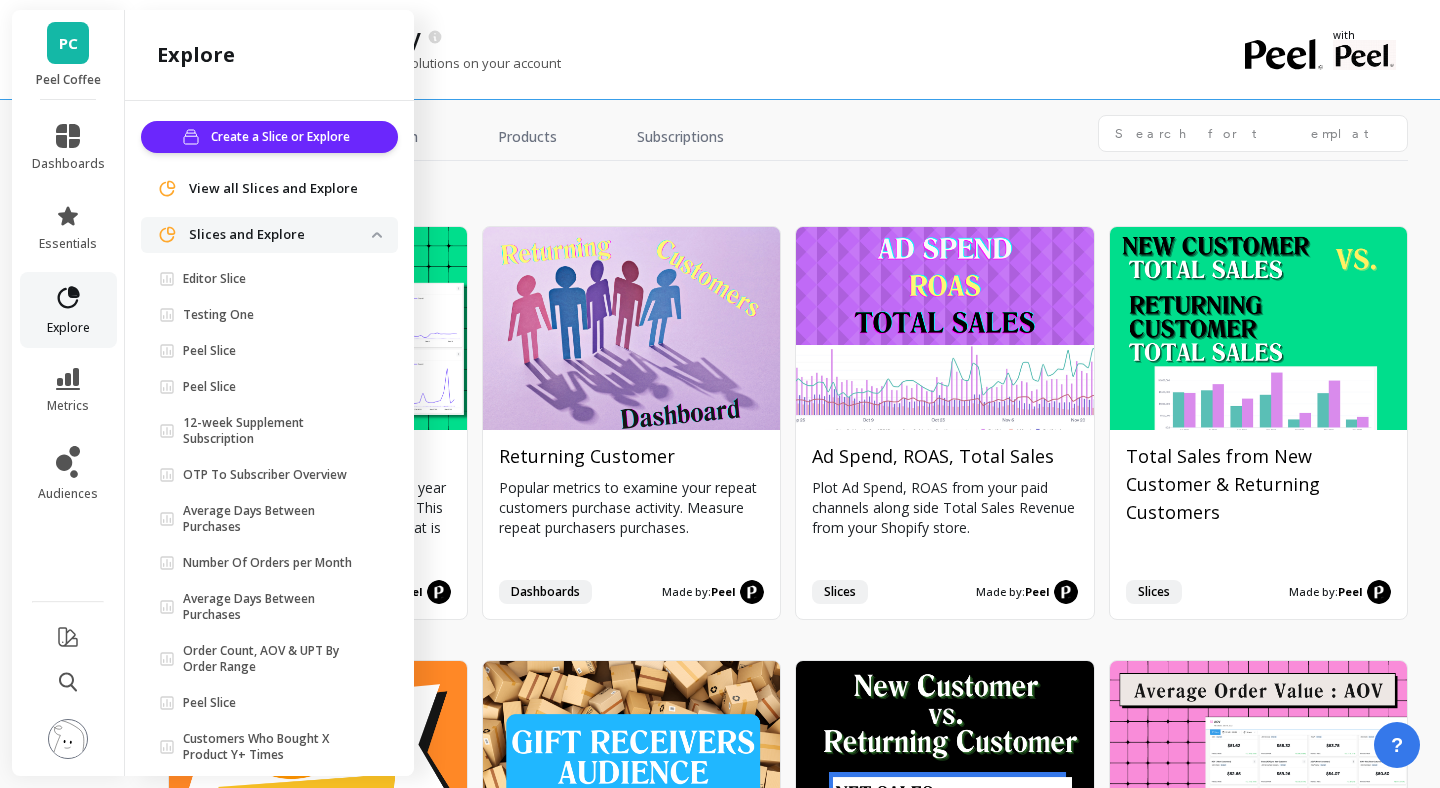 scroll, scrollTop: 169, scrollLeft: 0, axis: vertical 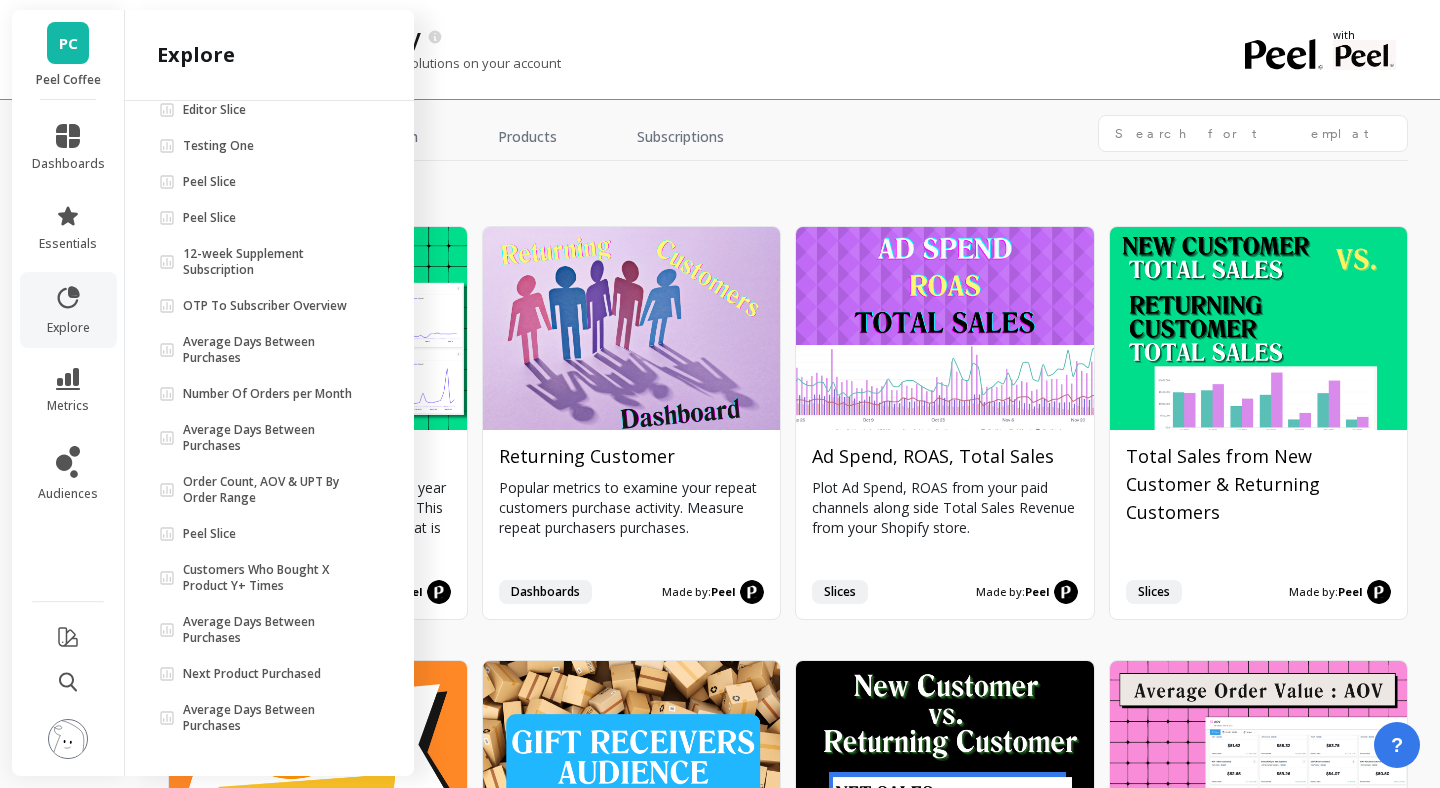click on "growth Install Year over Year Compare this year's analysis to last year across a bunch of popular analysis. This features our comparison feature that is available on all linear metrics! dashboards Made by:  Peel   Install Returning Customer Popular metrics to examine your repeat customers purchase activity. Measure repeat purchasers purchases. dashboards Made by:  Peel   Install Ad Spend, ROAS, Total Sales Plot Ad Spend, ROAS from your paid channels along side Total Sales Revenue from your Shopify store. slices Made by:  Peel   Install Total Sales from New Customer & Returning Customers slices Made by:  Peel   Install Amazon Dashboard Summary of popular analysis from Amazon data. dashboards Made by:  Peel   Install Gift Receivers Audience for Direct Mail Audience of Shipping Address Recipients with mismatched Billing & Shipping Addresses on orders-- assumption is they were sent a gift, so take this Audience and put in a direct mail campaign to convert them as your new customers. audiences Made by:  Peel" at bounding box center (788, 474) 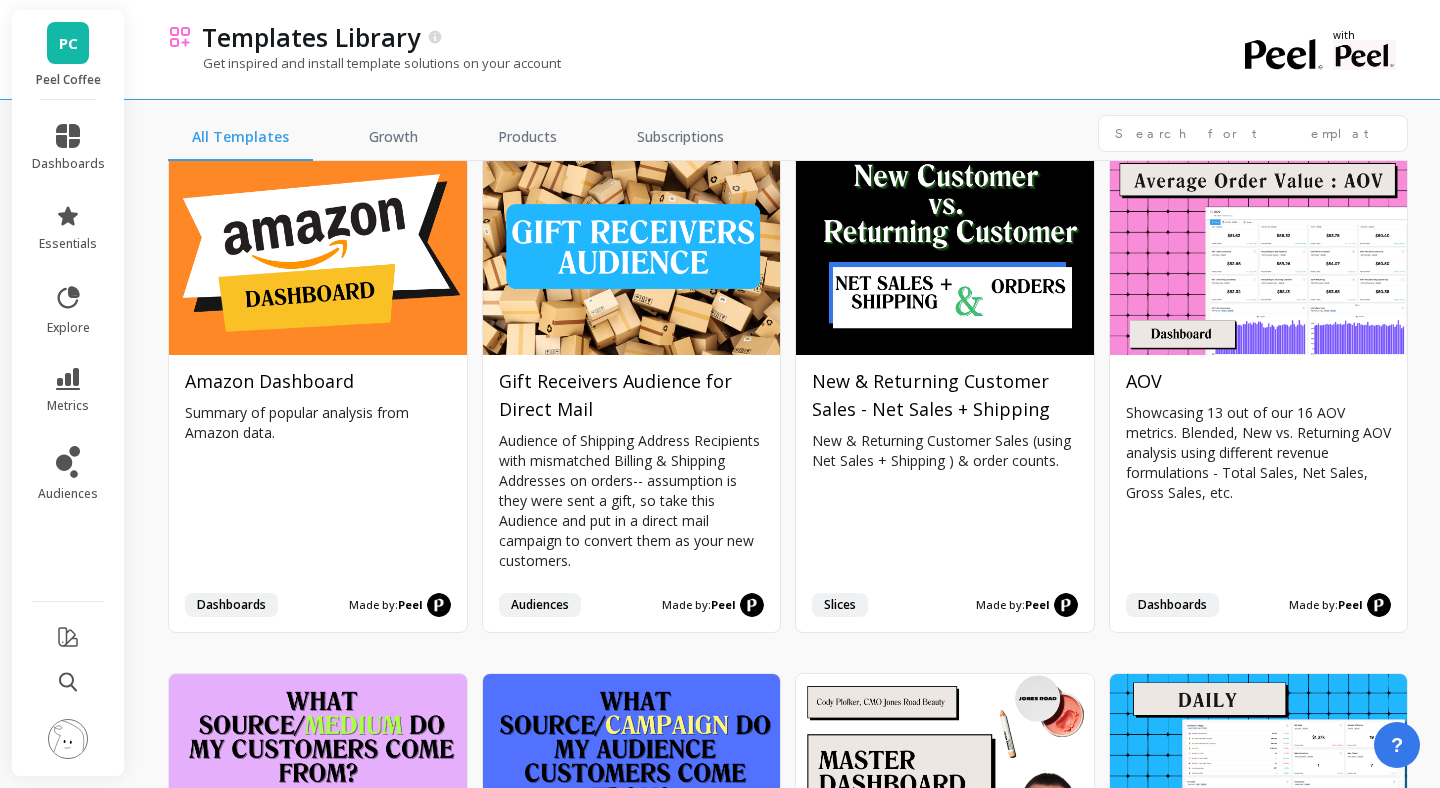 scroll, scrollTop: 496, scrollLeft: 0, axis: vertical 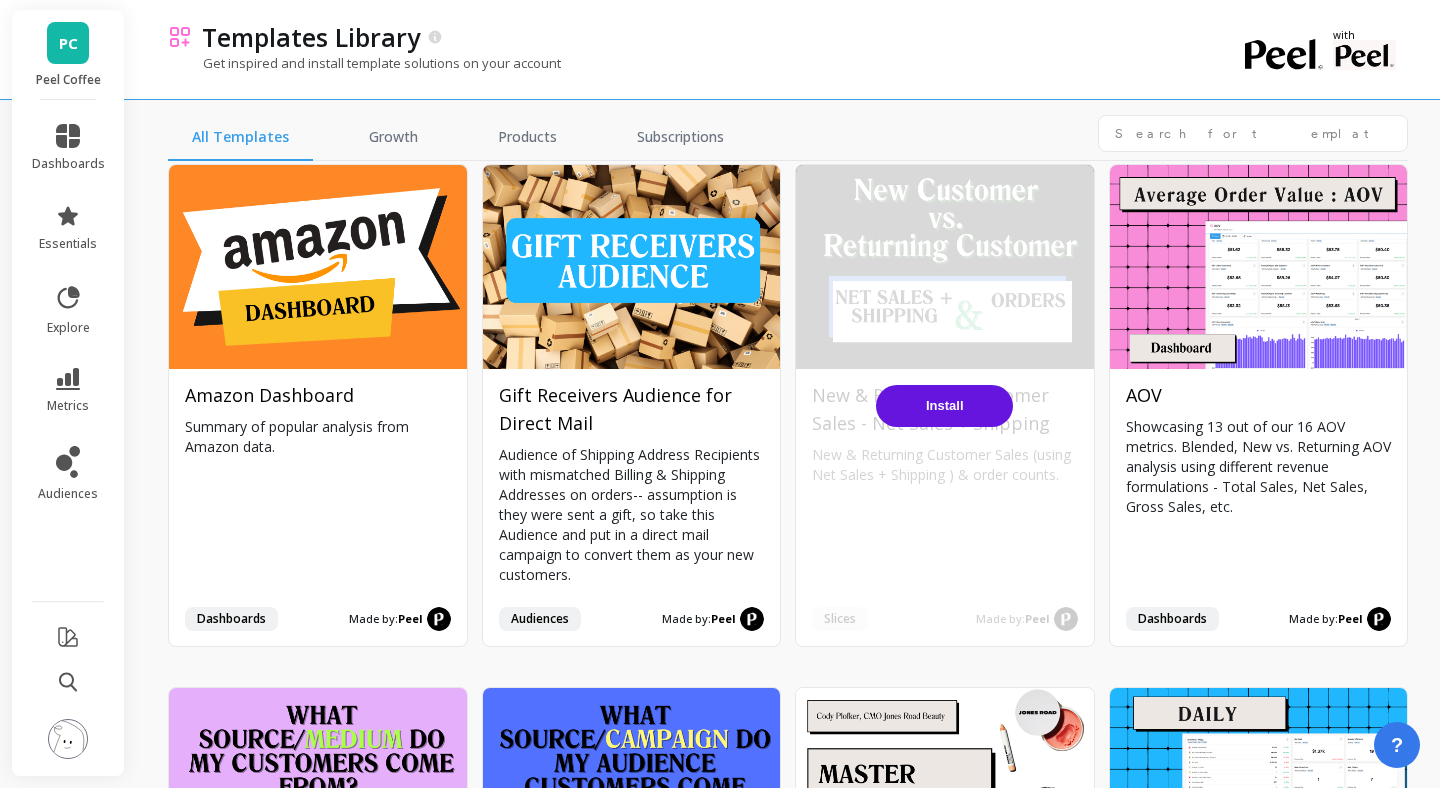 click on "Install" at bounding box center [944, 406] 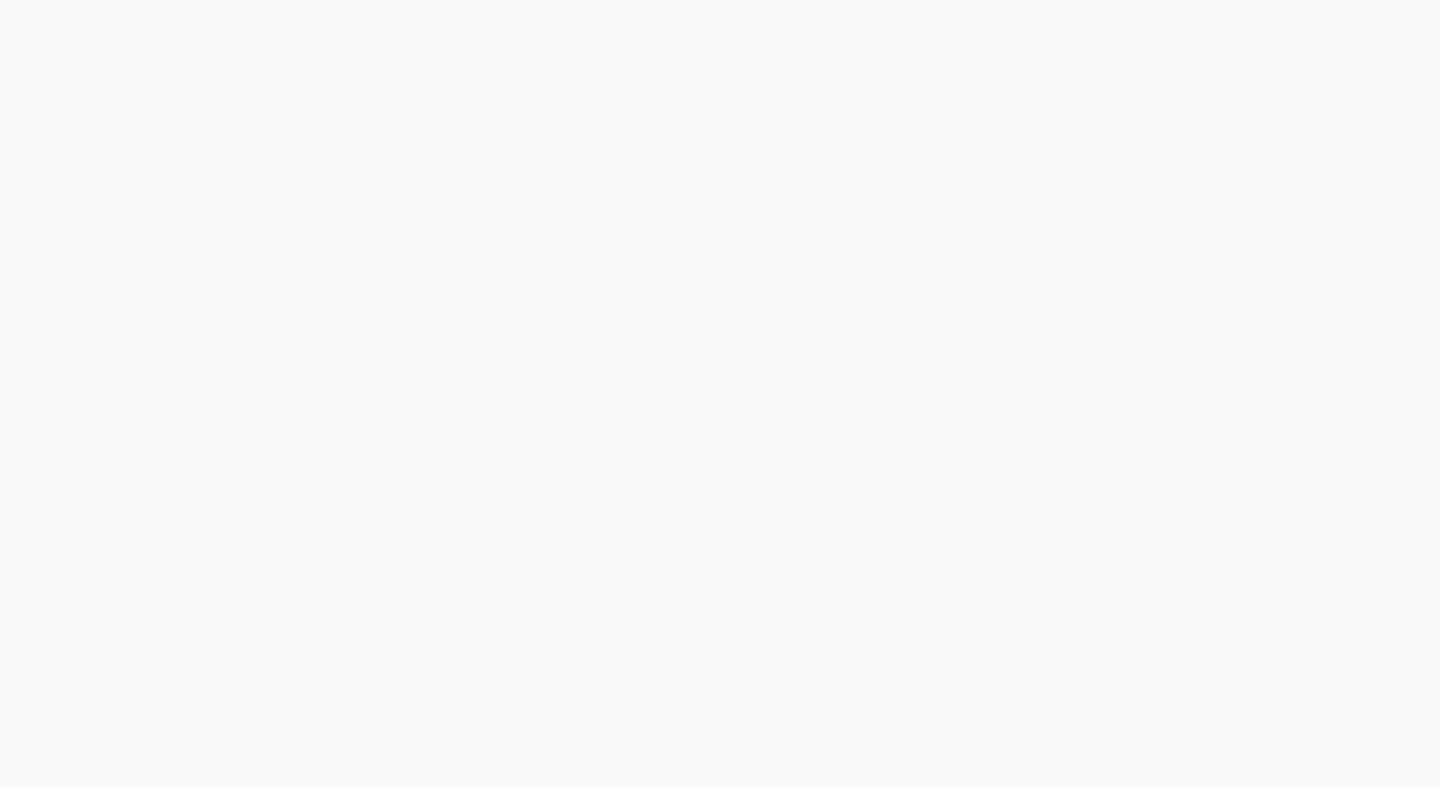 scroll, scrollTop: 0, scrollLeft: 0, axis: both 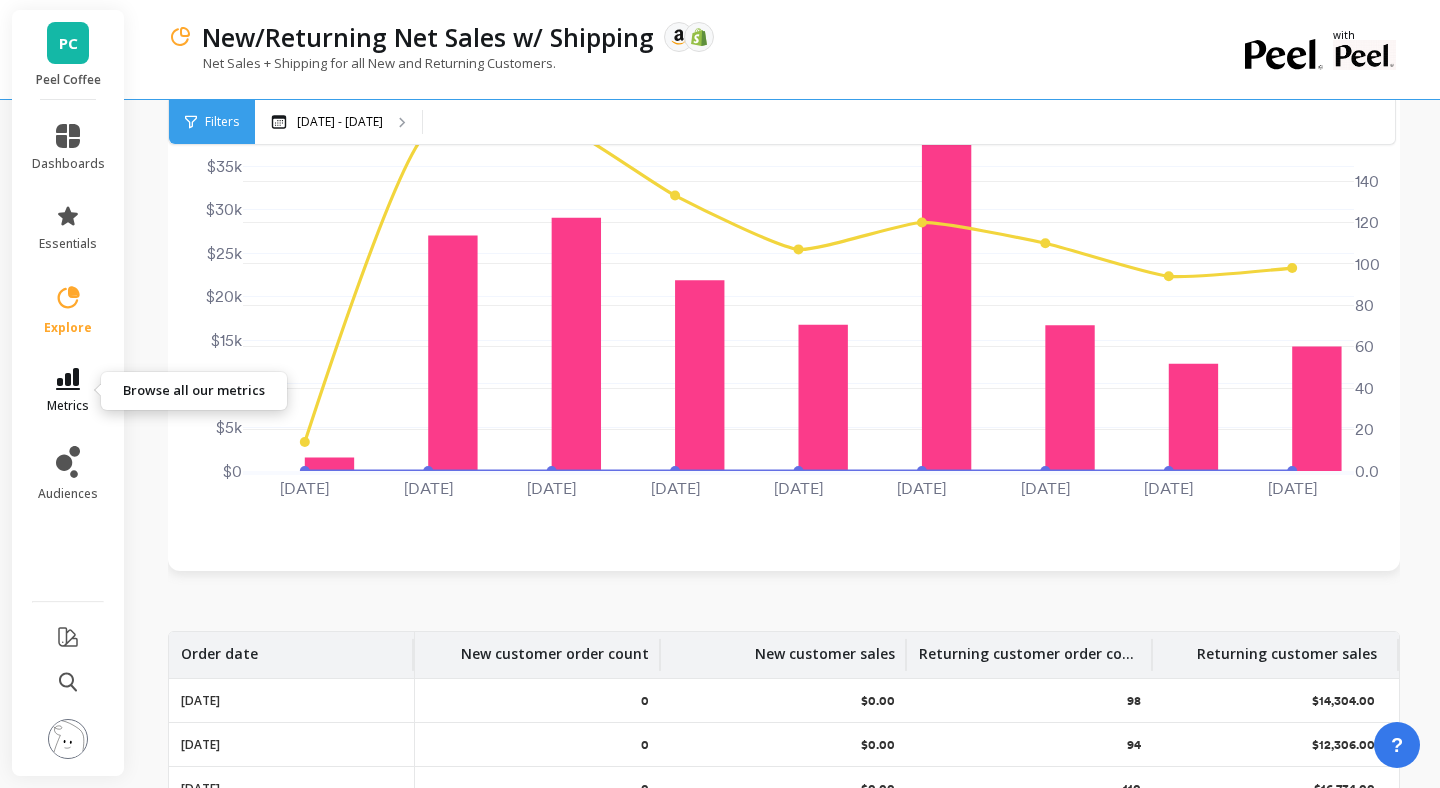click 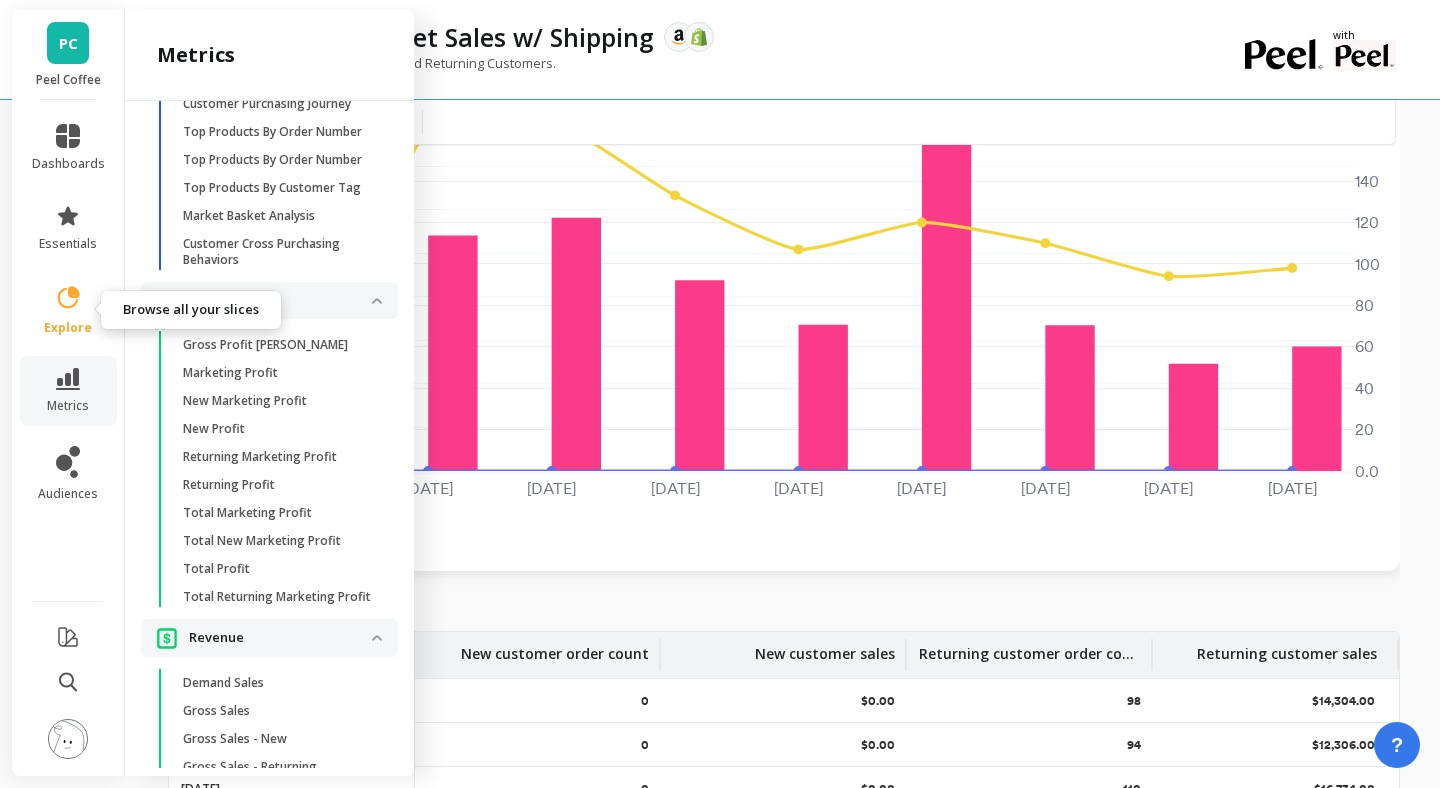 click 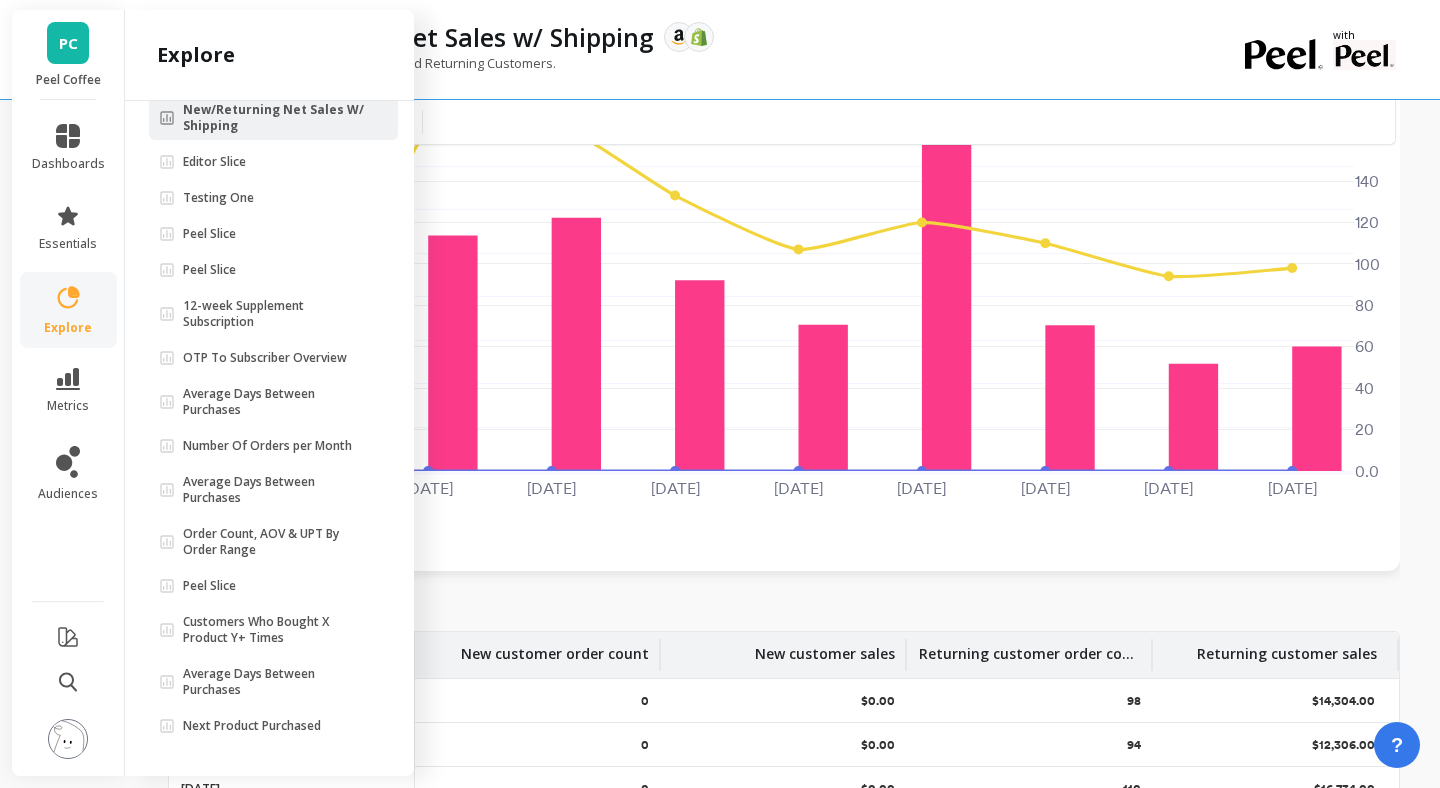 click 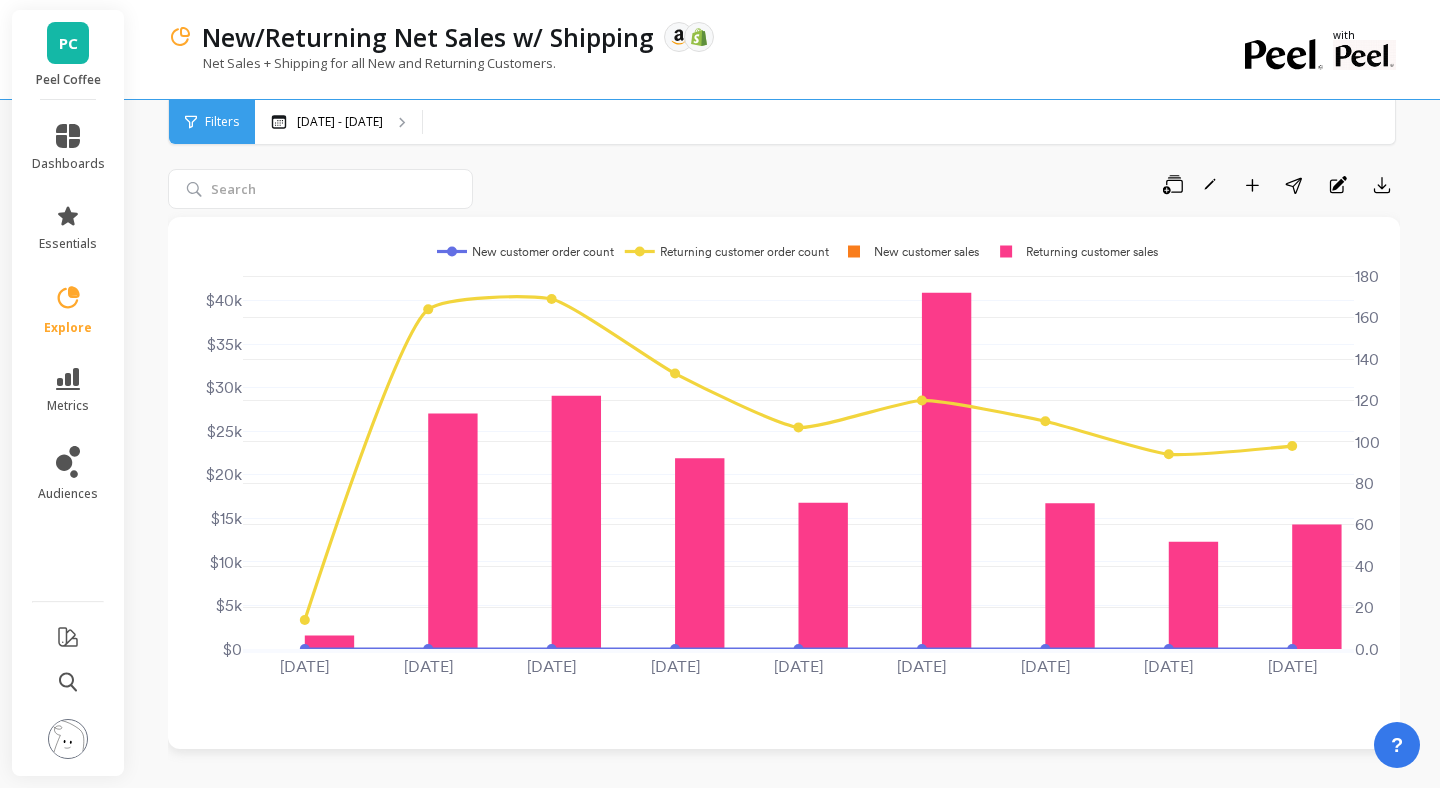 scroll, scrollTop: 0, scrollLeft: 0, axis: both 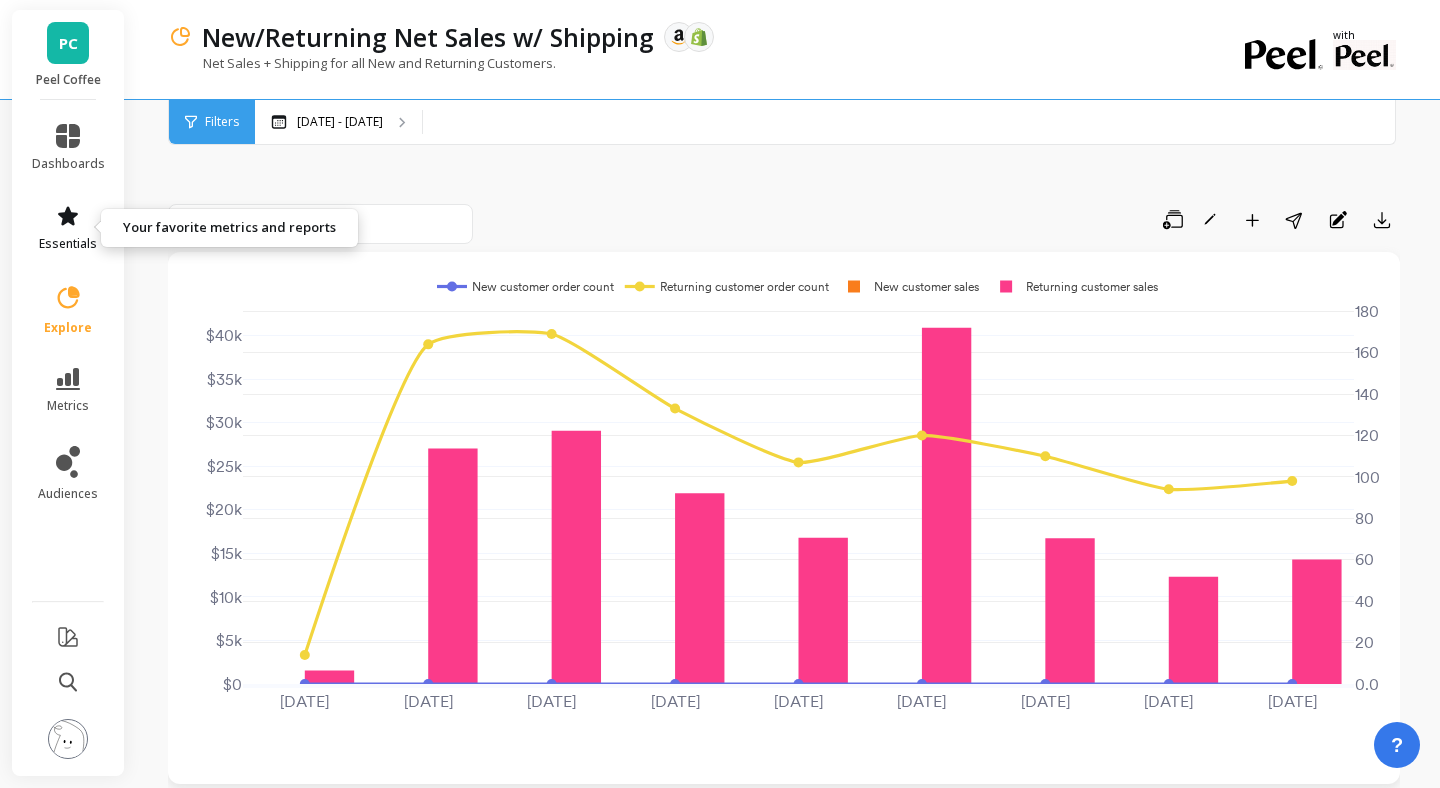 click 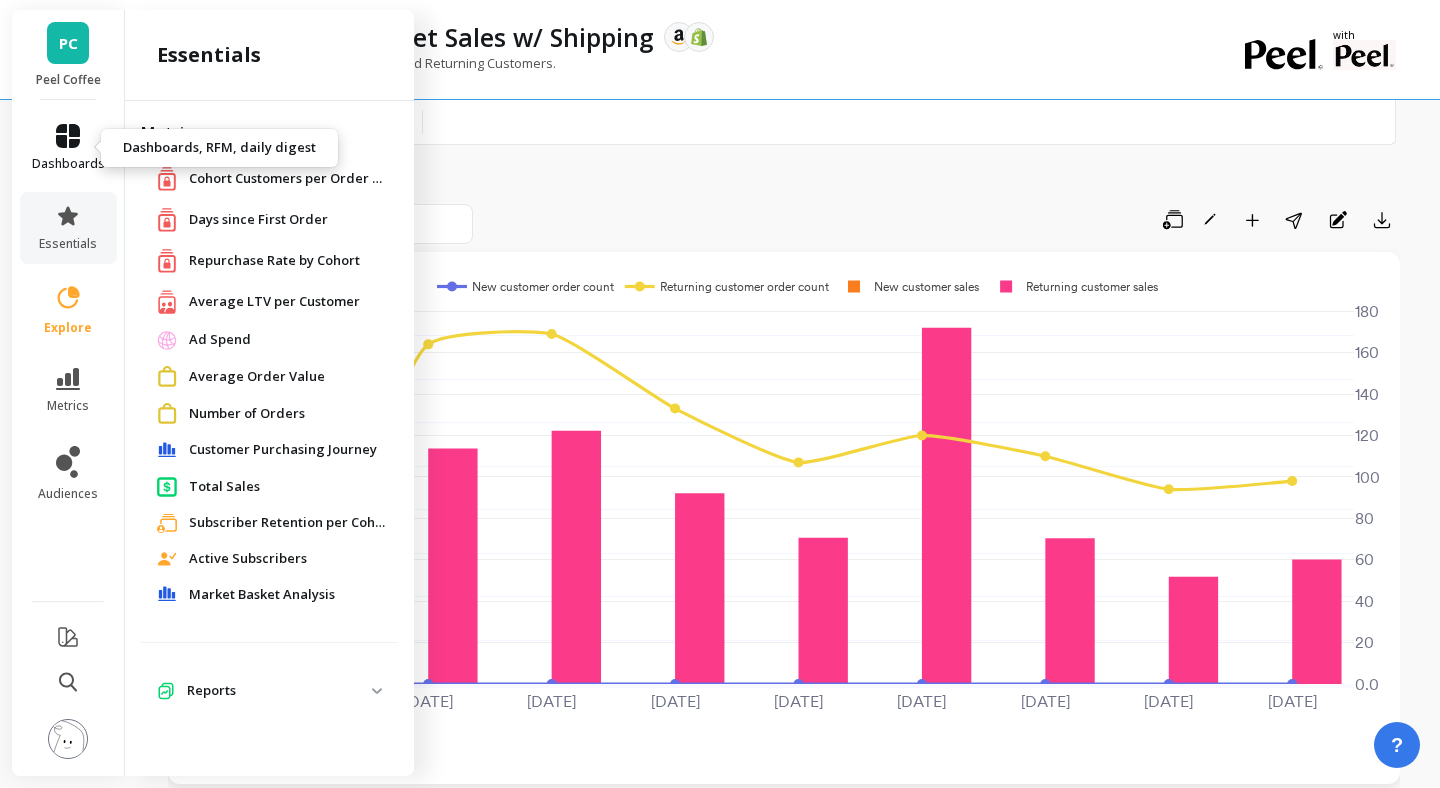 click on "dashboards" at bounding box center [68, 148] 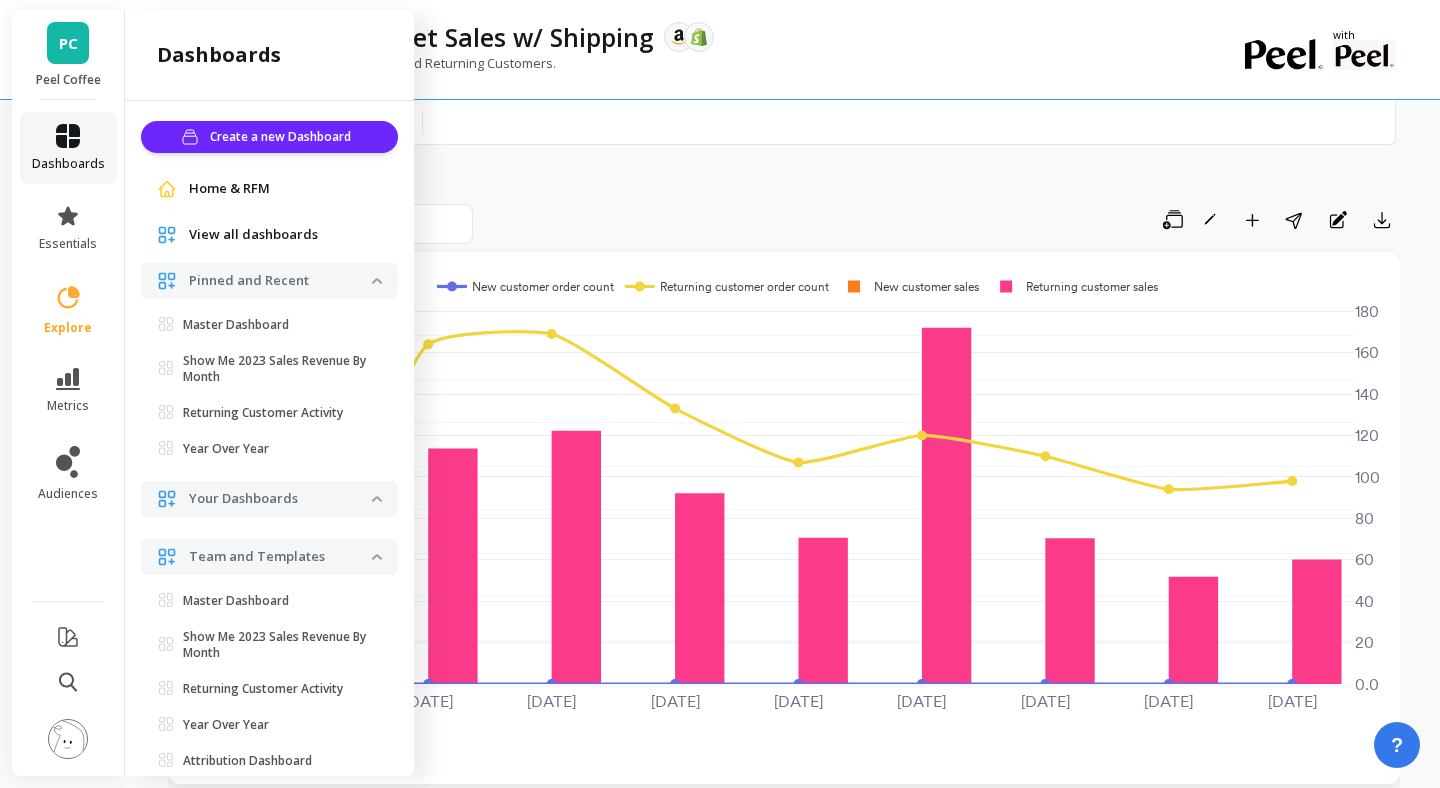 scroll, scrollTop: 35, scrollLeft: 0, axis: vertical 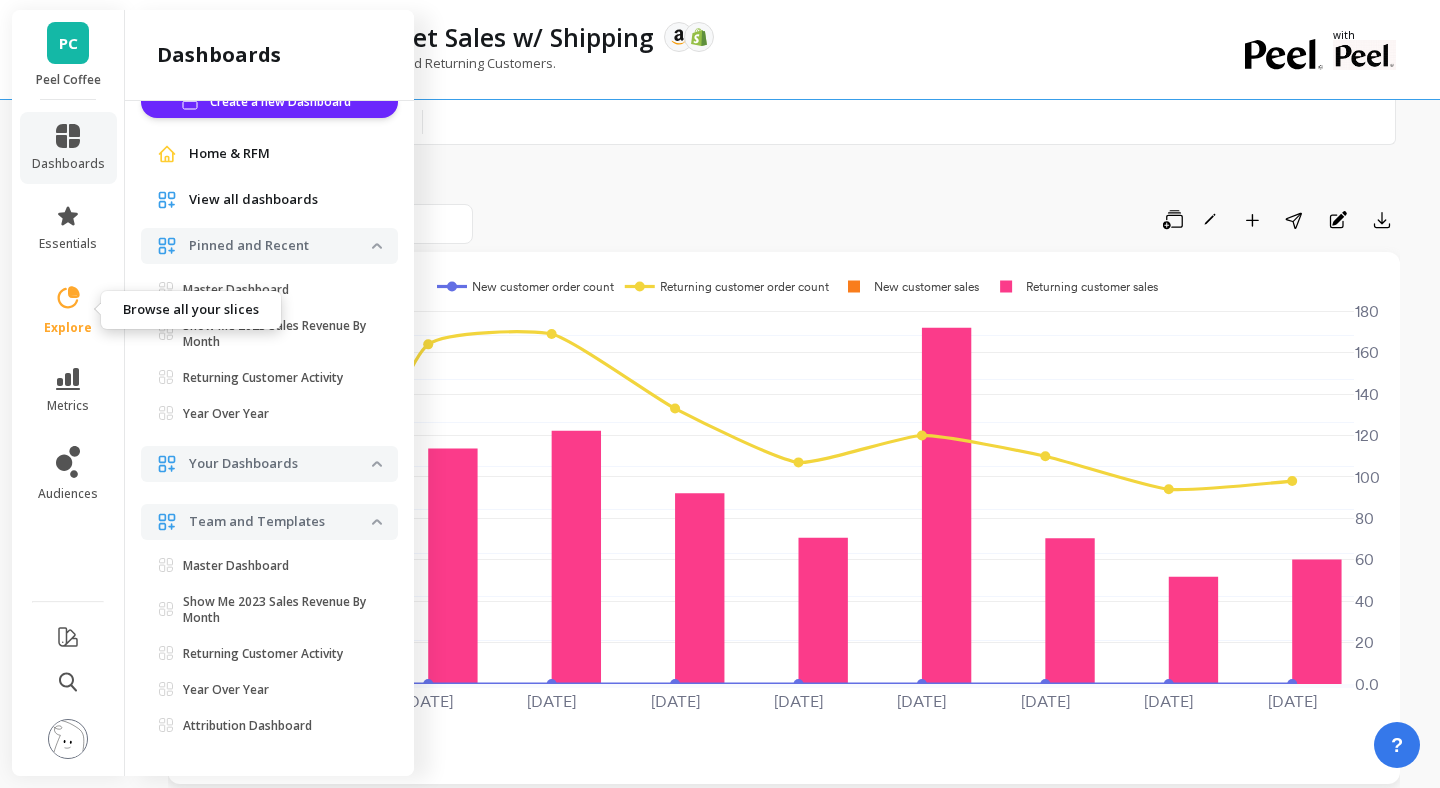 click 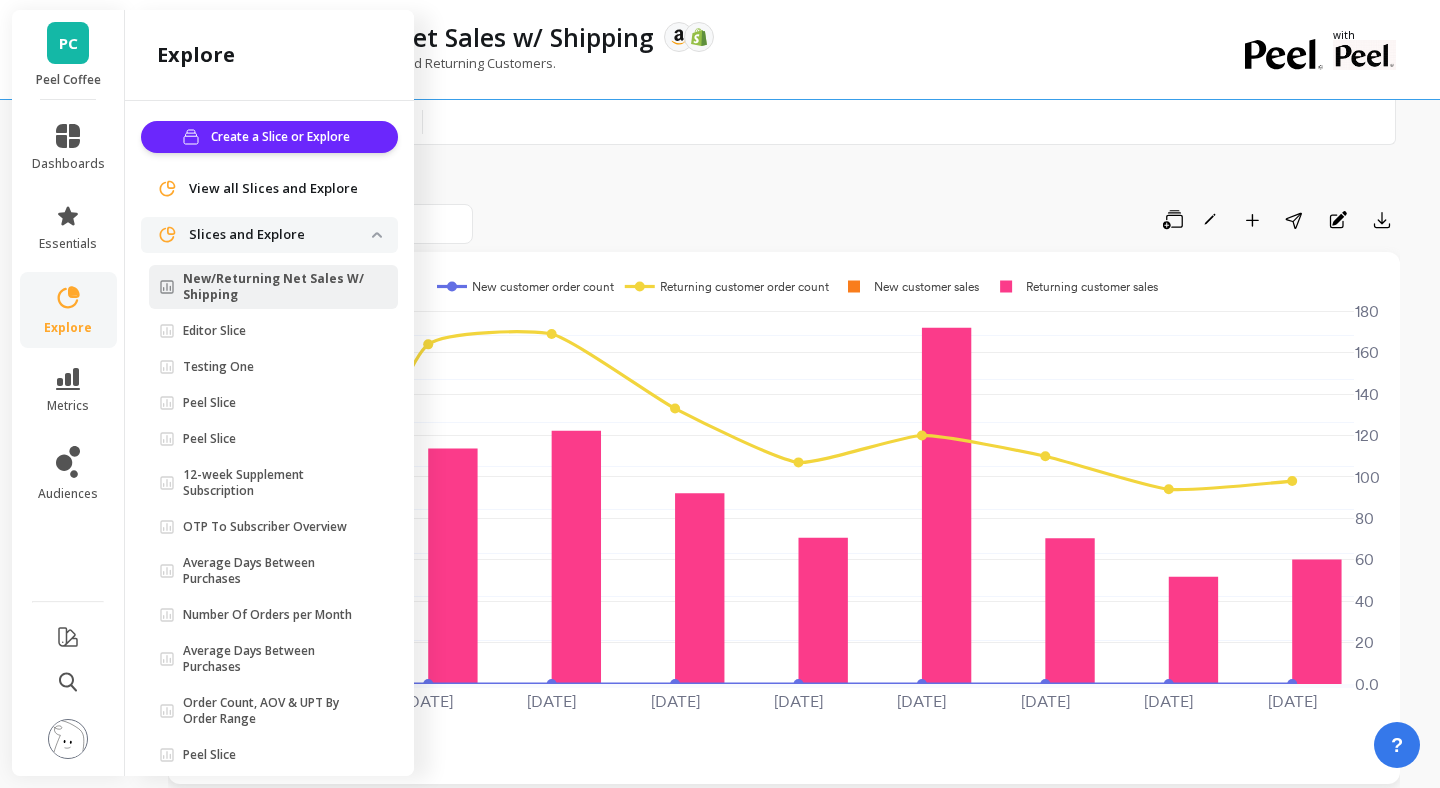 scroll, scrollTop: 169, scrollLeft: 0, axis: vertical 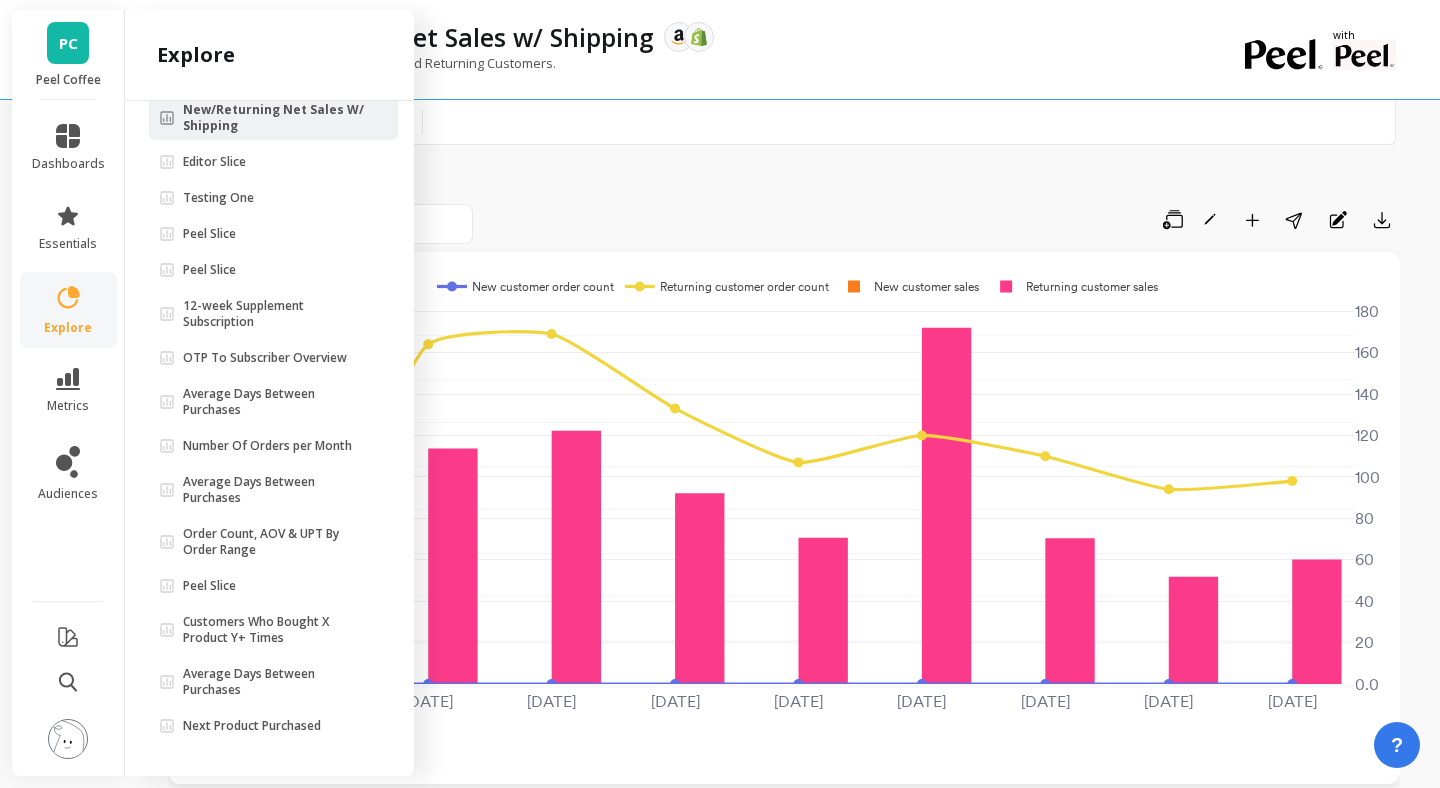 click 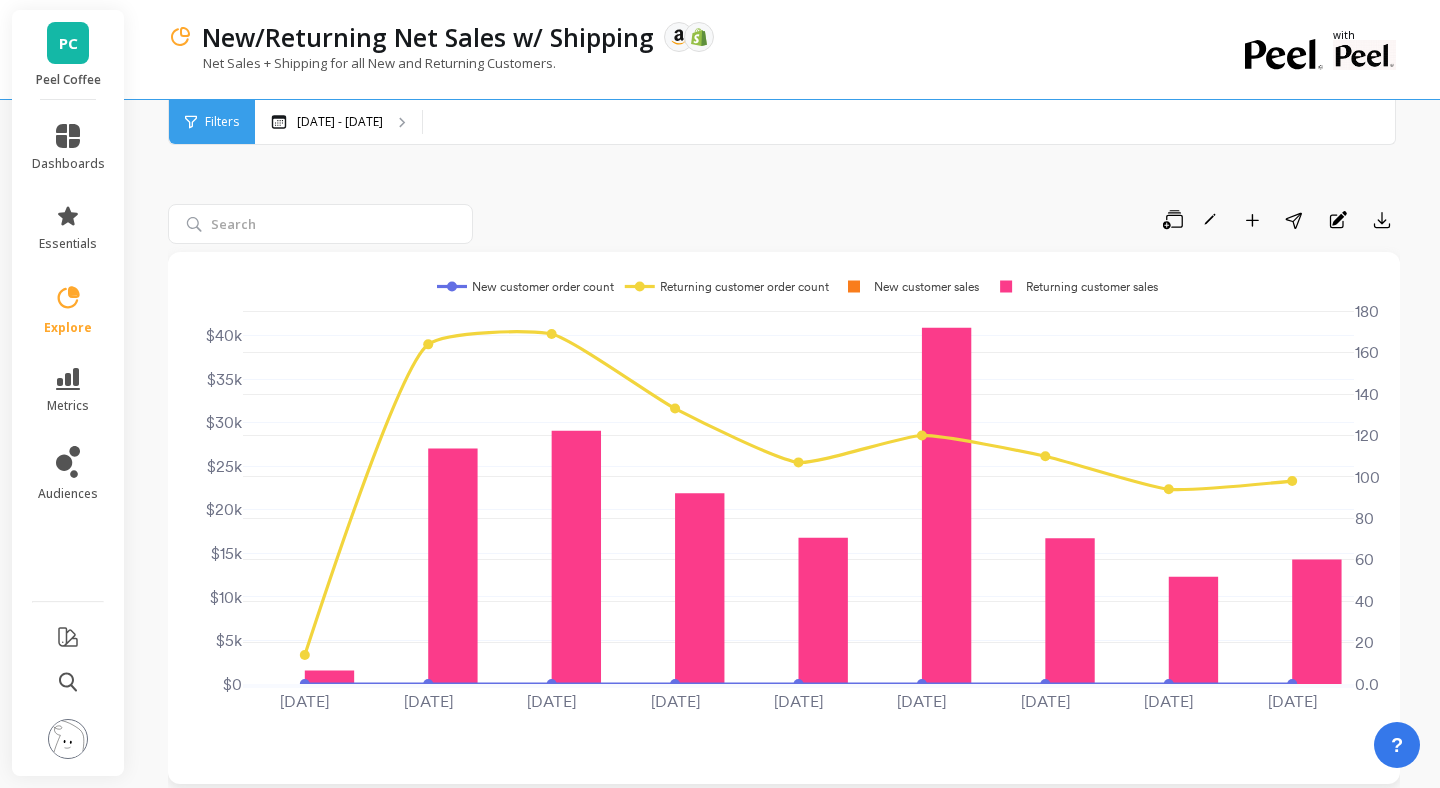 click 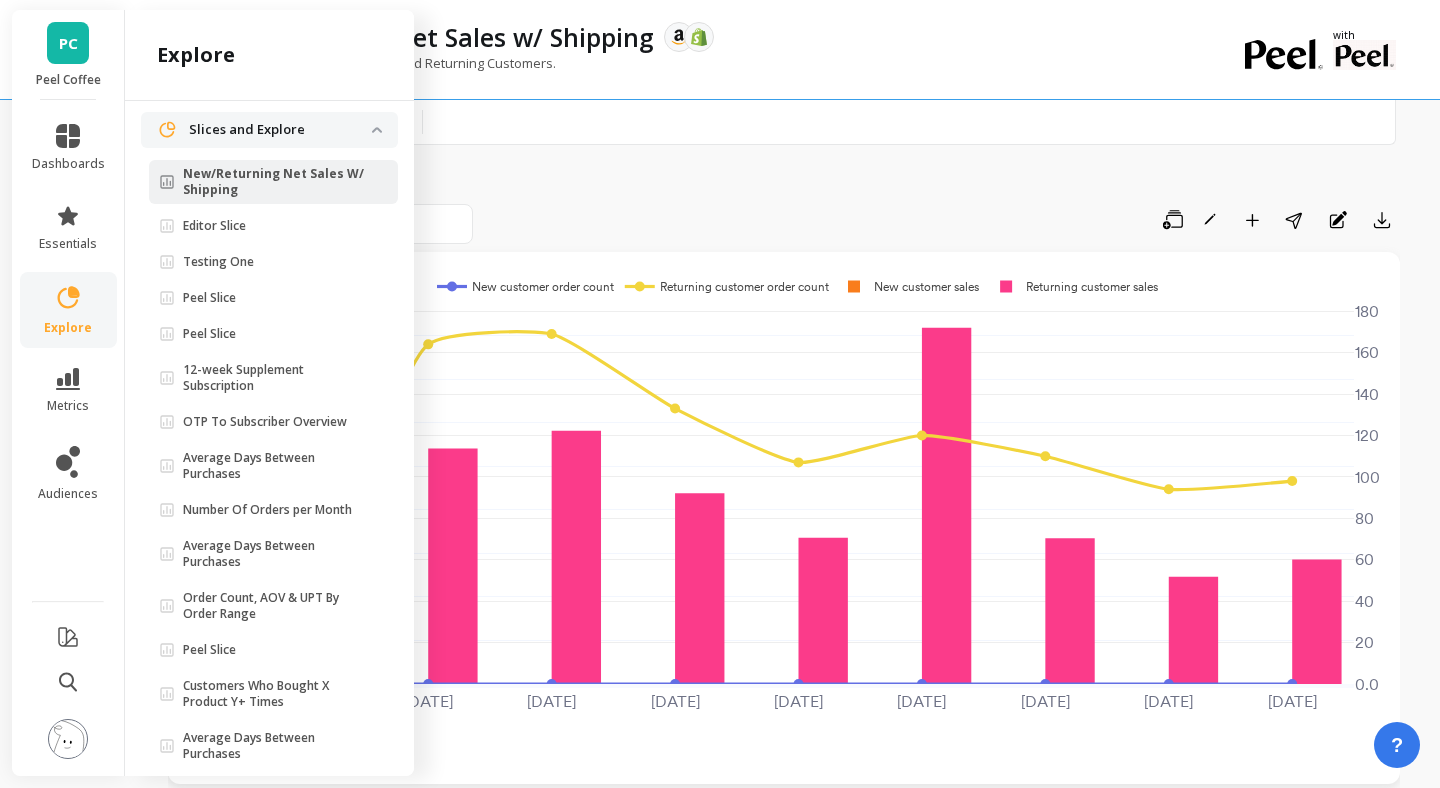 scroll, scrollTop: 169, scrollLeft: 0, axis: vertical 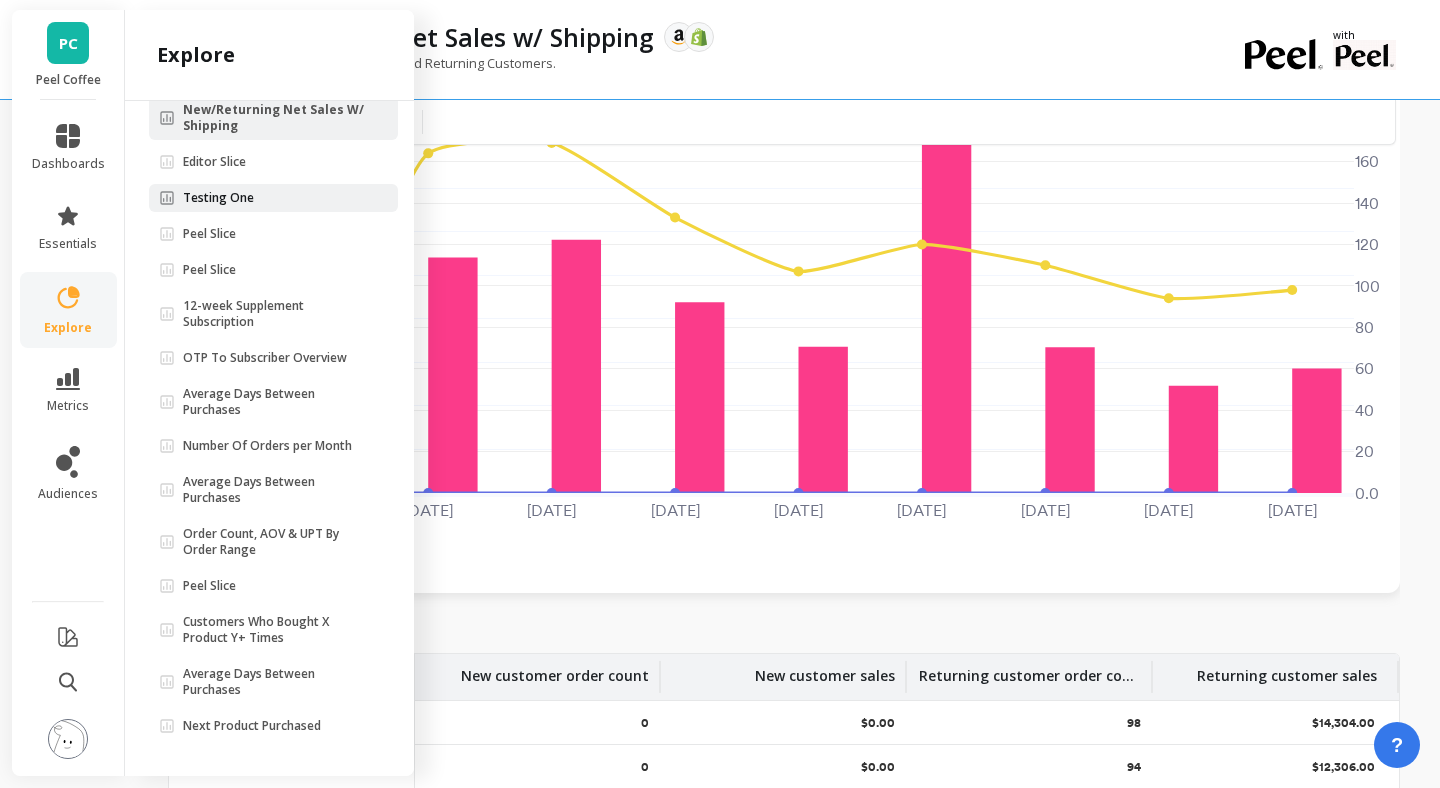 click on "Testing One" at bounding box center [218, 198] 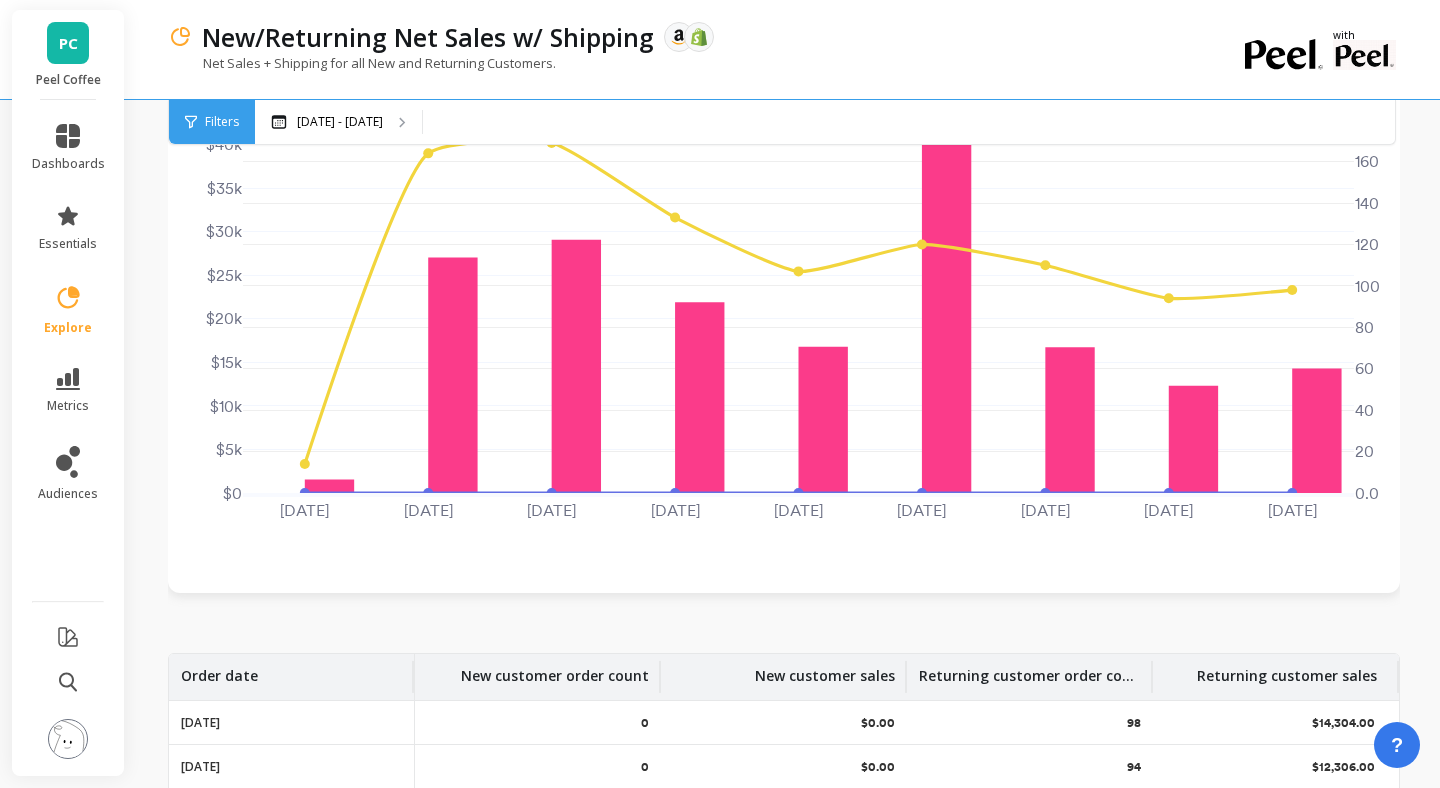 scroll, scrollTop: 0, scrollLeft: 0, axis: both 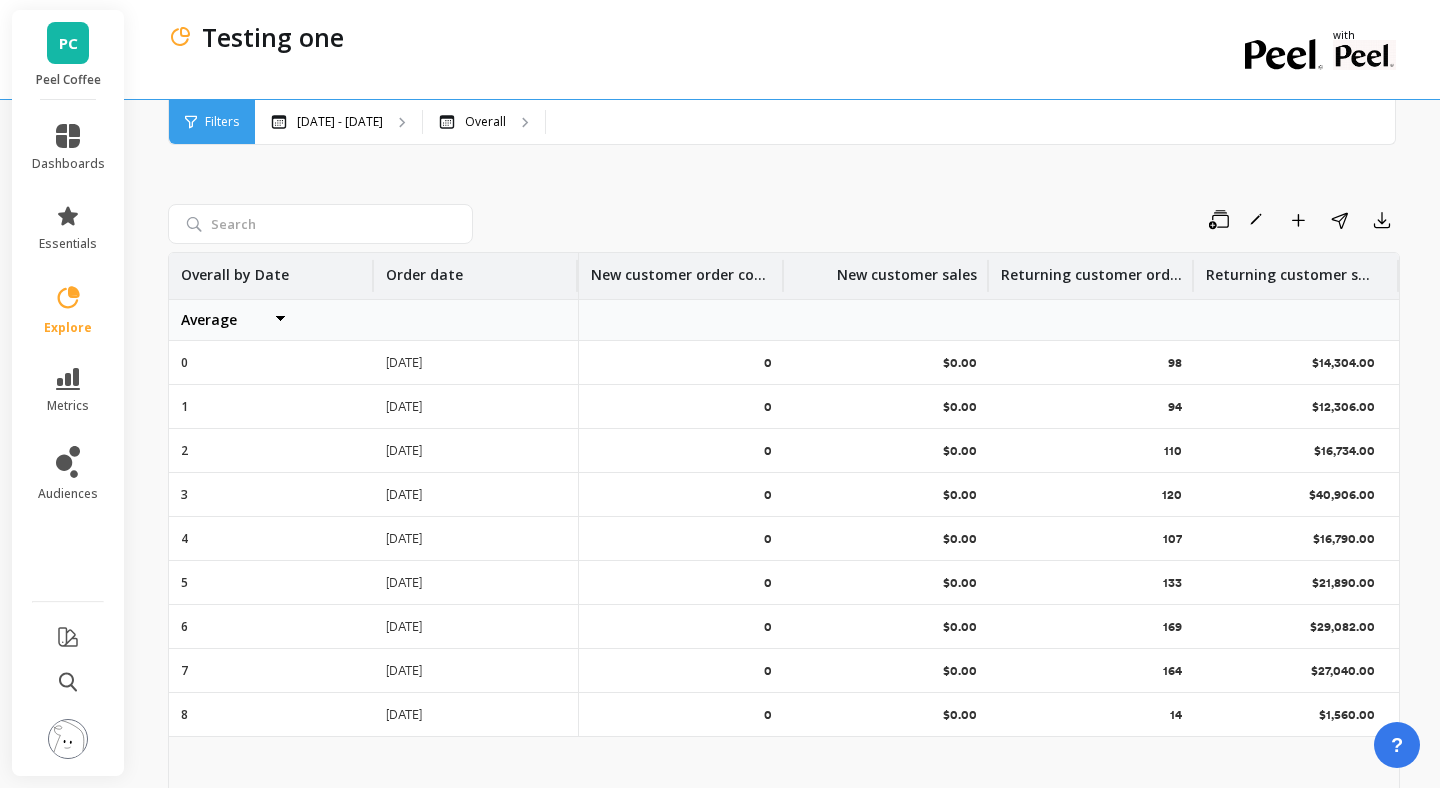 click on "explore" at bounding box center [68, 310] 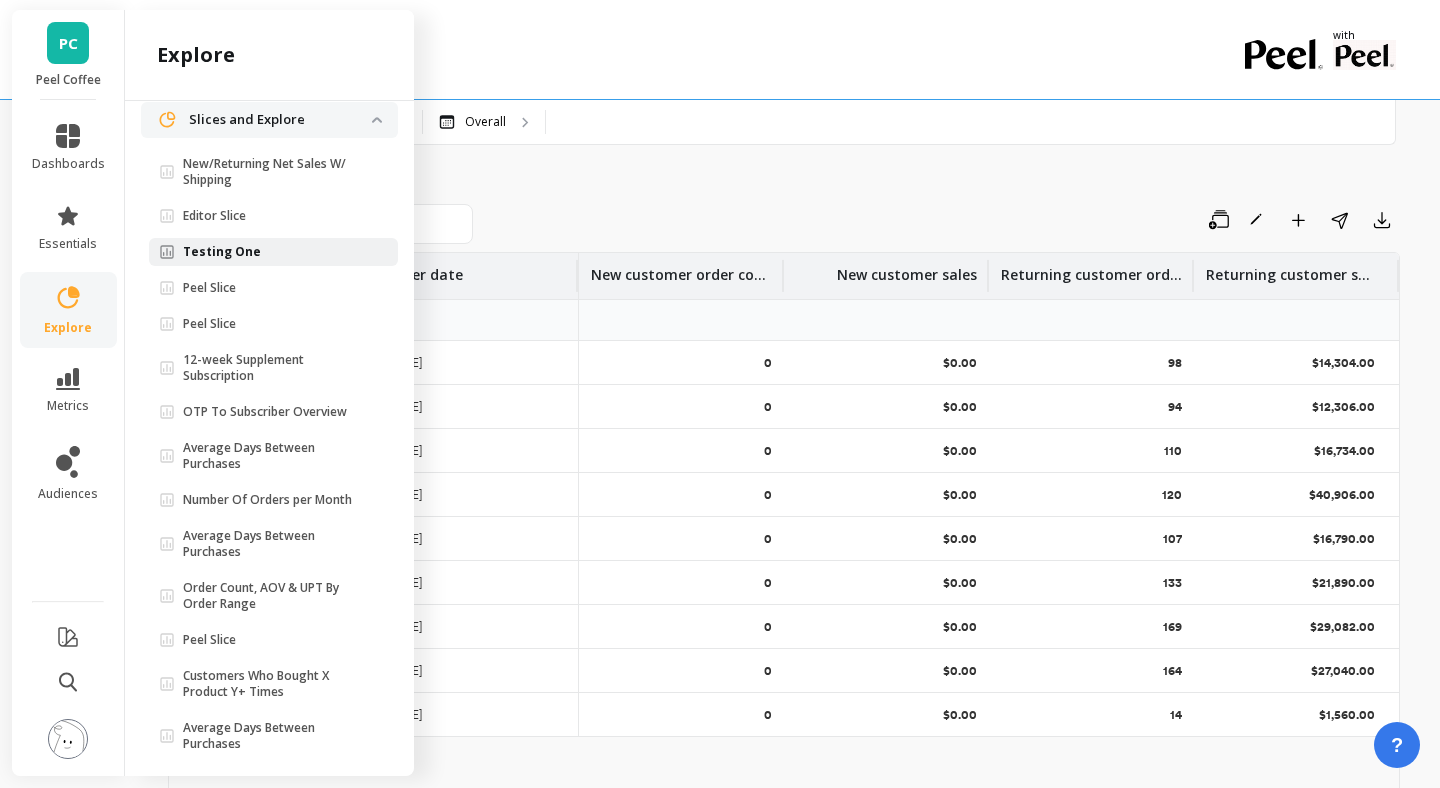 scroll, scrollTop: 169, scrollLeft: 0, axis: vertical 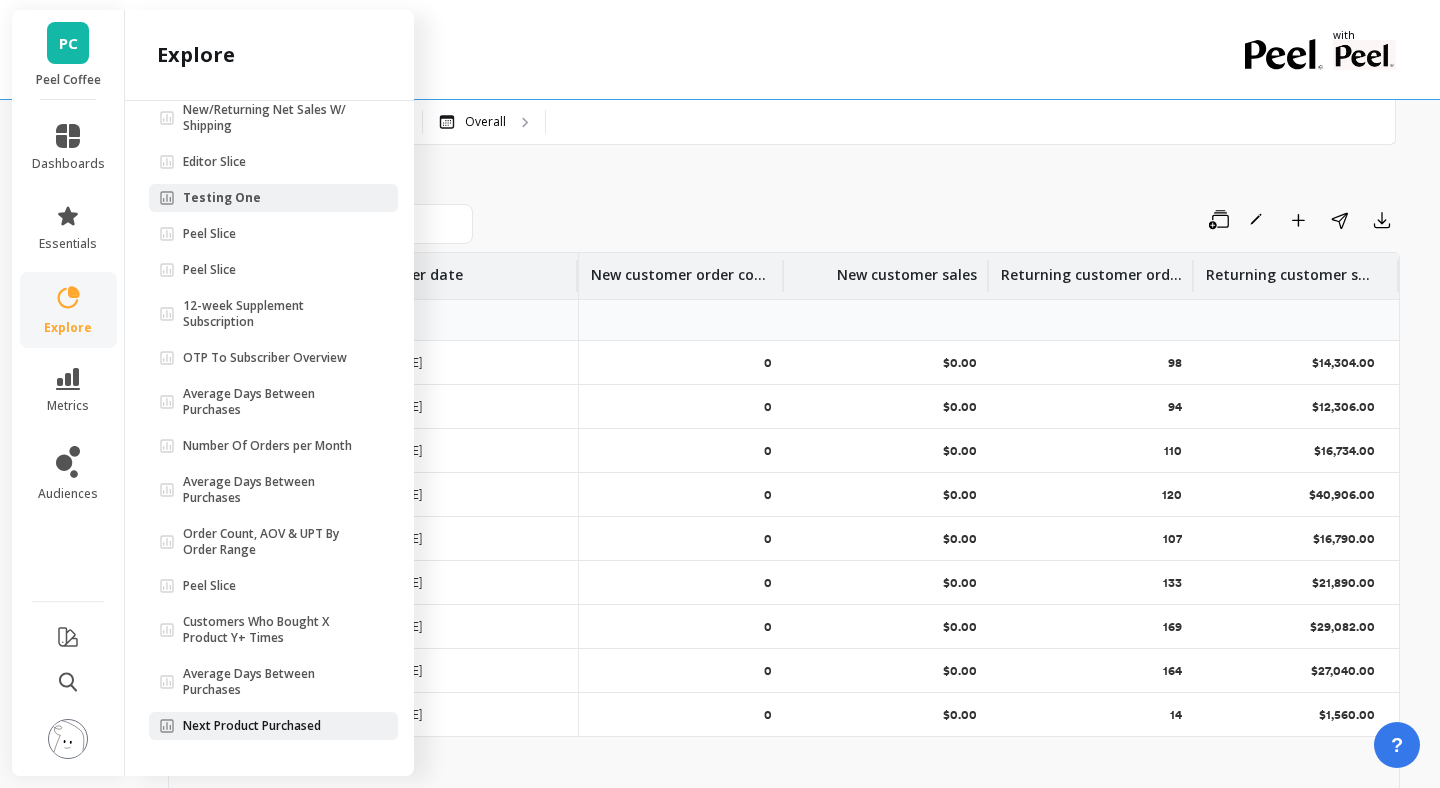 click on "Next Product Purchased" at bounding box center [252, 726] 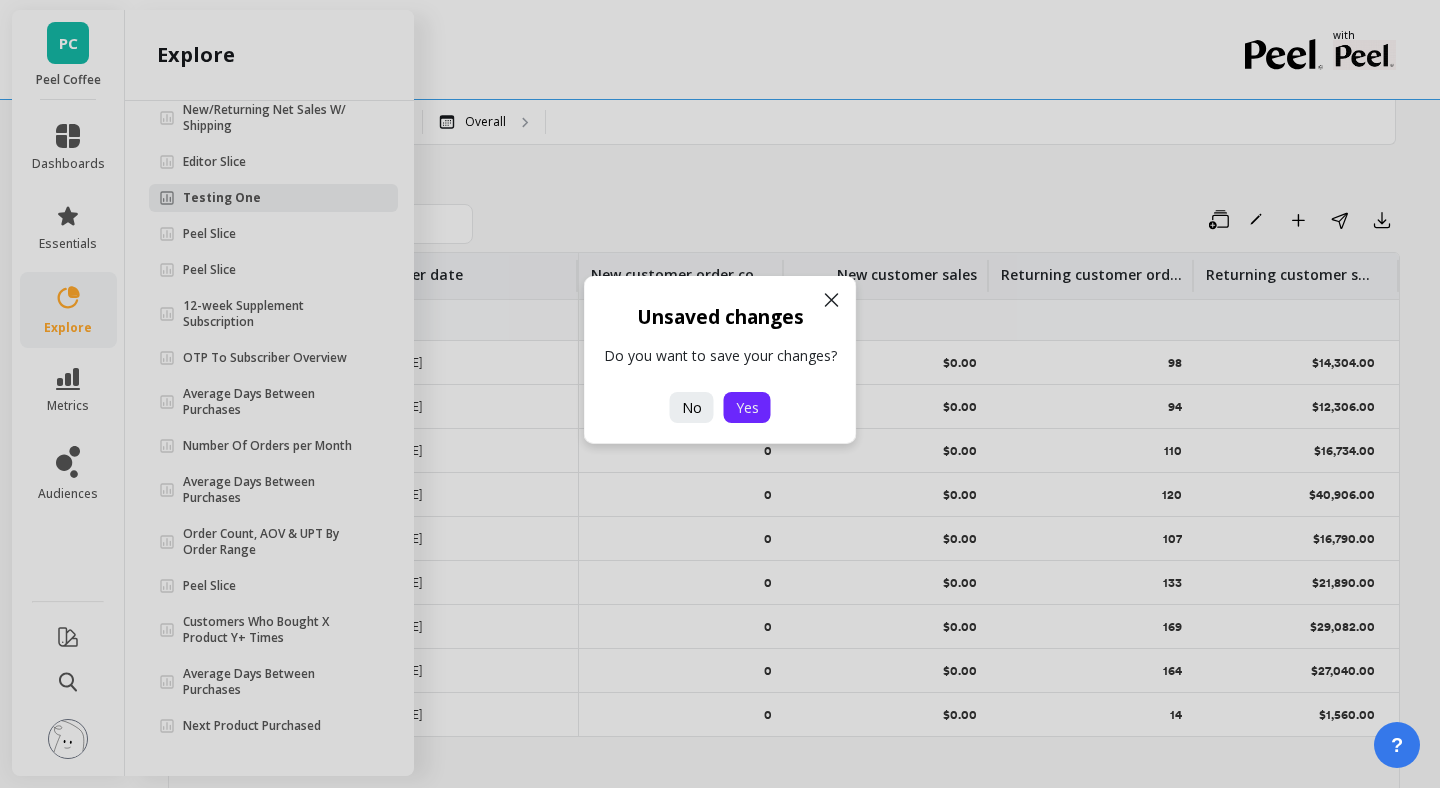 click on "Yes" at bounding box center [747, 407] 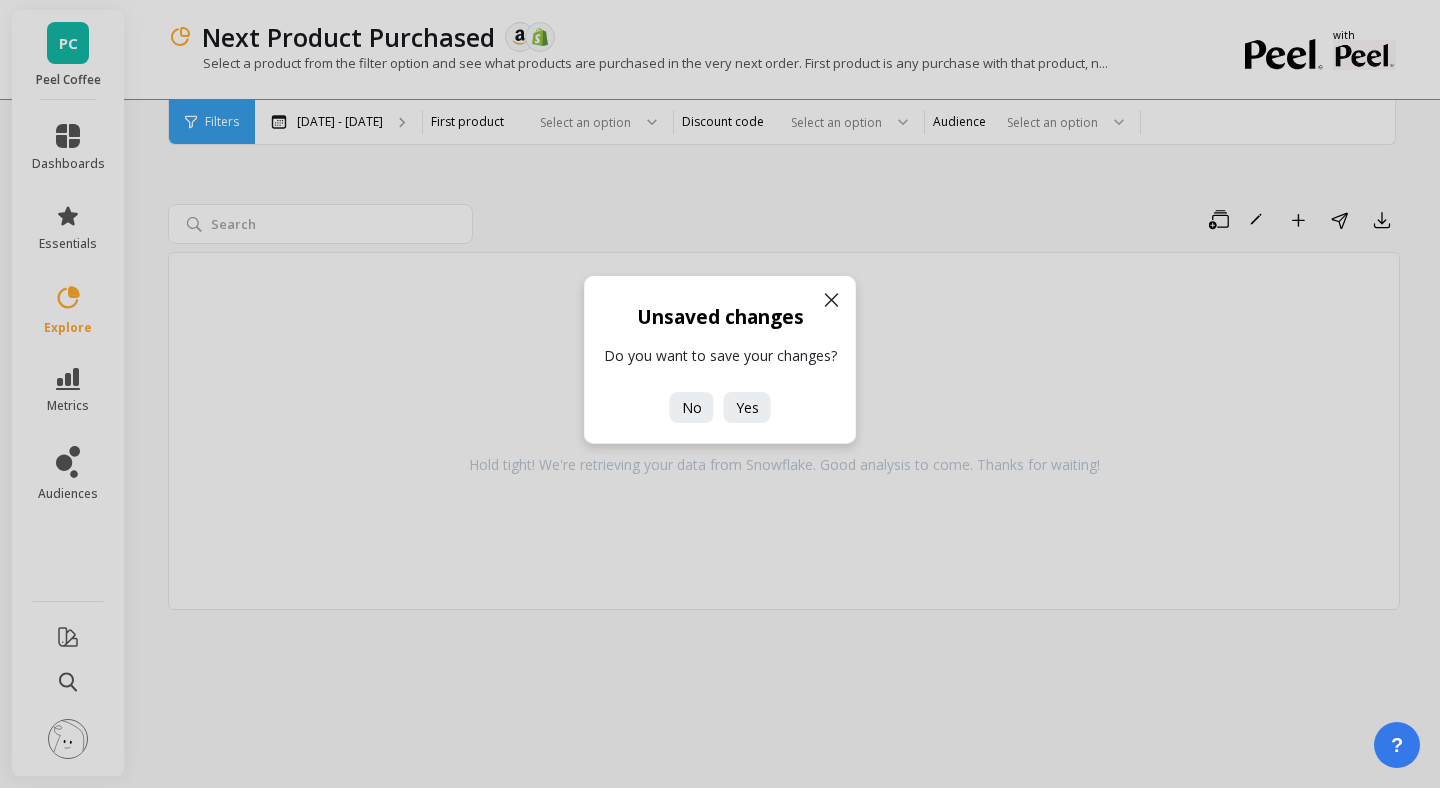 click 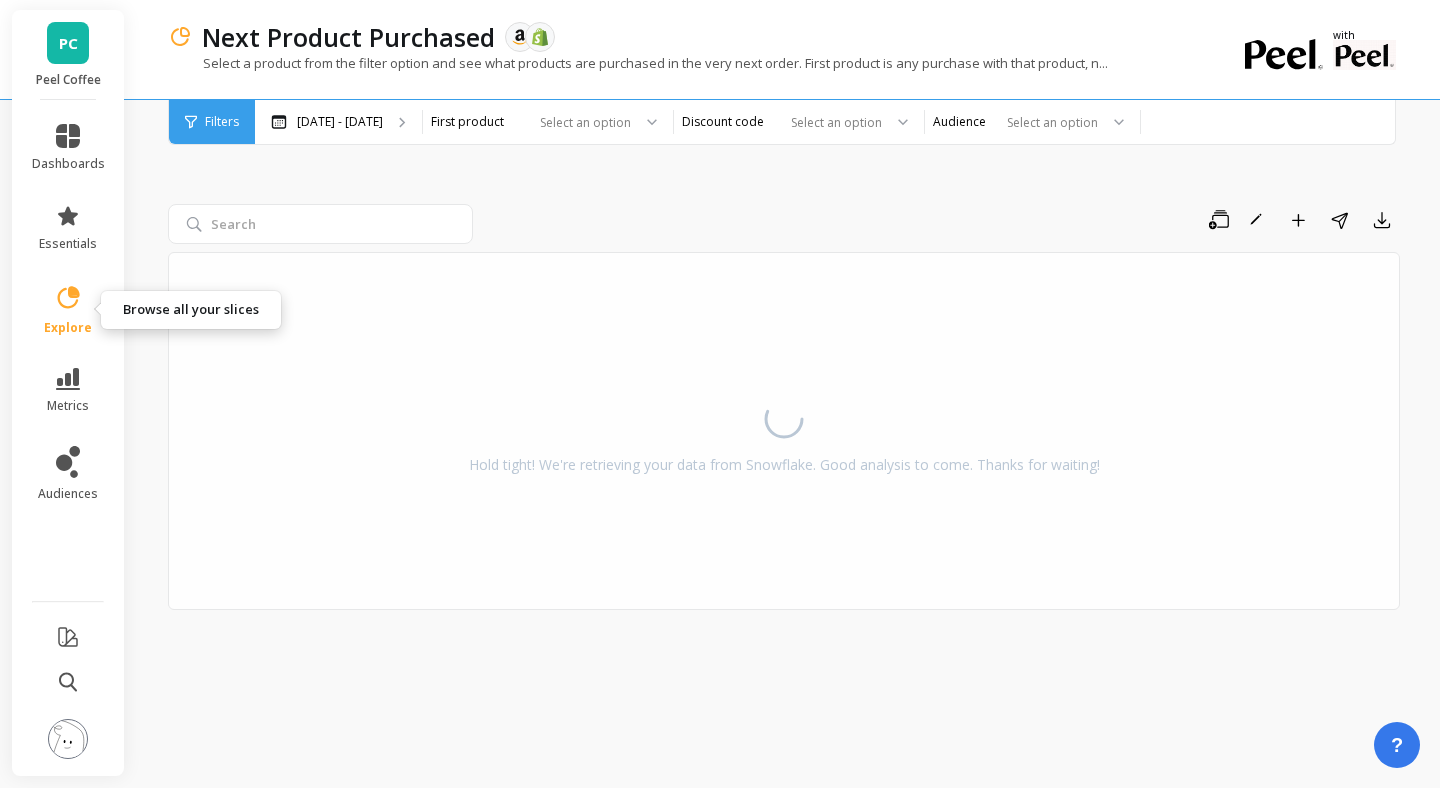 click on "explore" at bounding box center [68, 310] 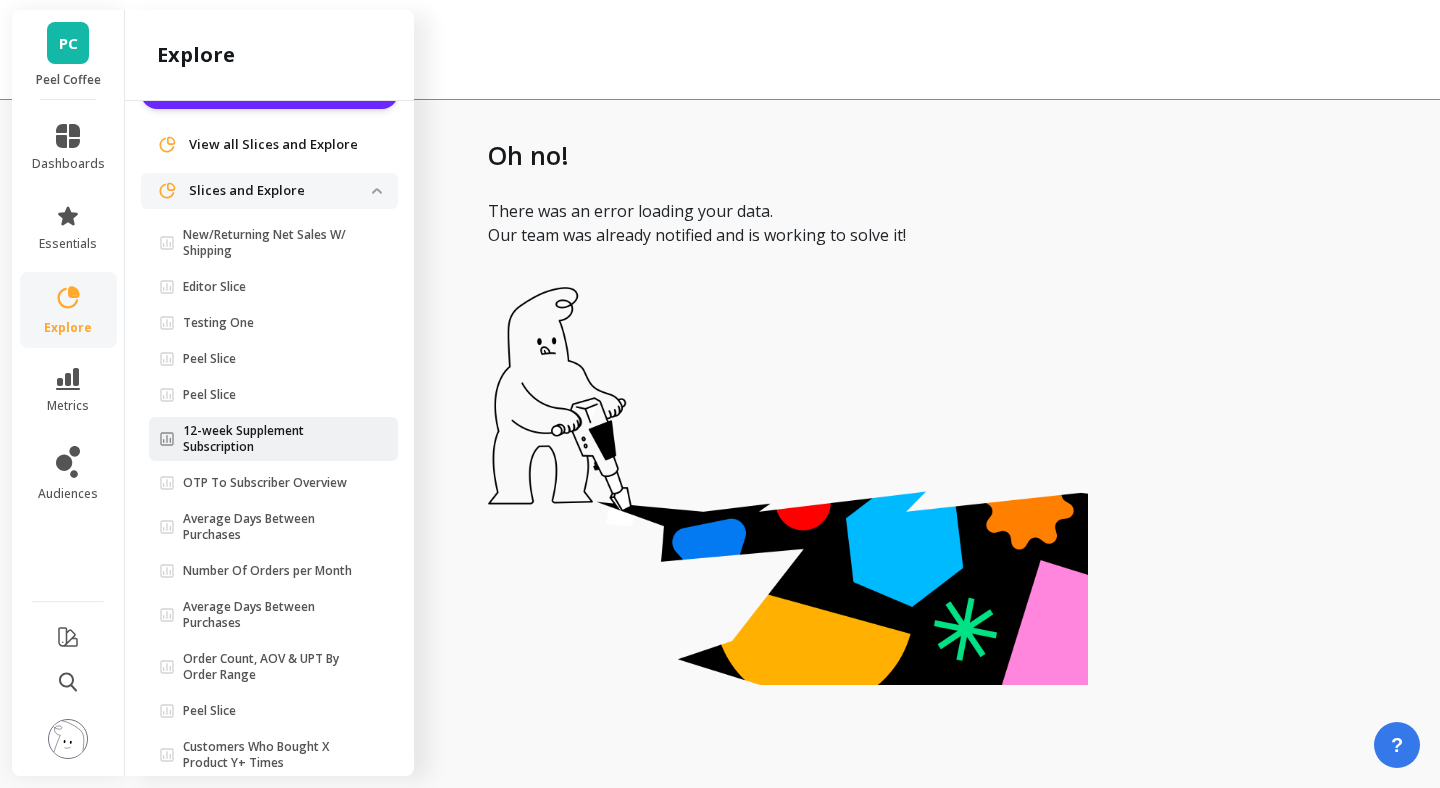 scroll, scrollTop: 0, scrollLeft: 0, axis: both 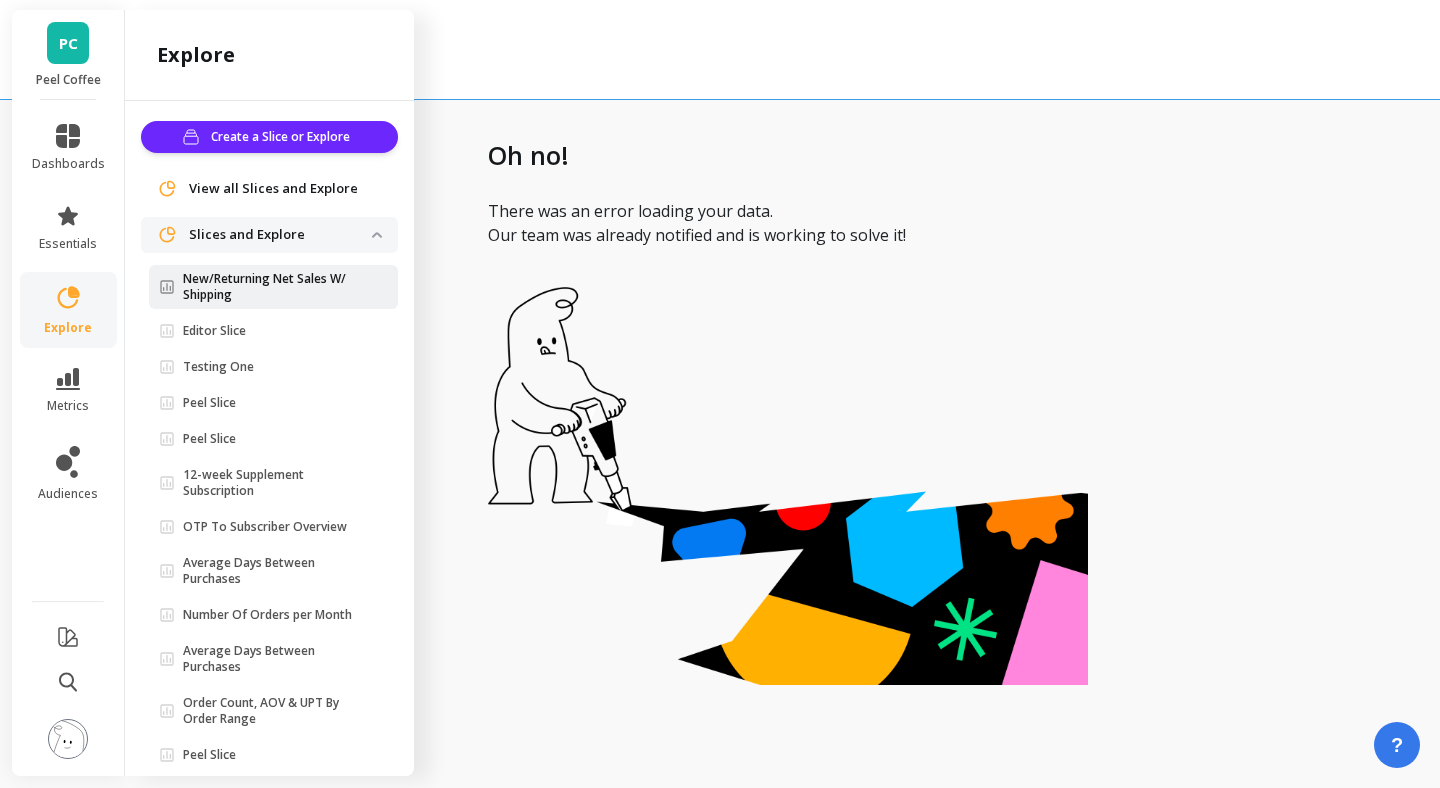 click on "New/Returning Net Sales W/ Shipping" at bounding box center (277, 287) 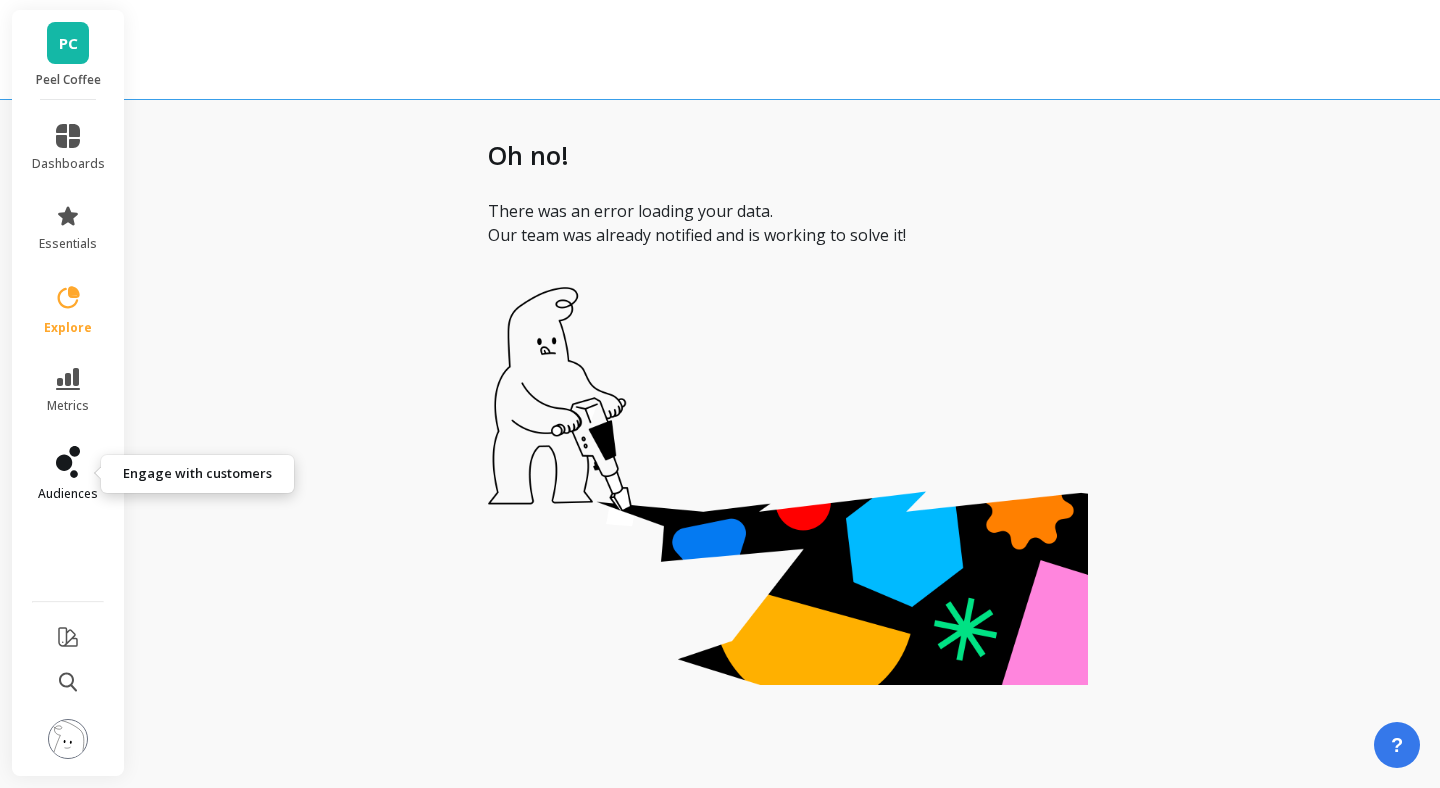 click on "audiences" at bounding box center (68, 474) 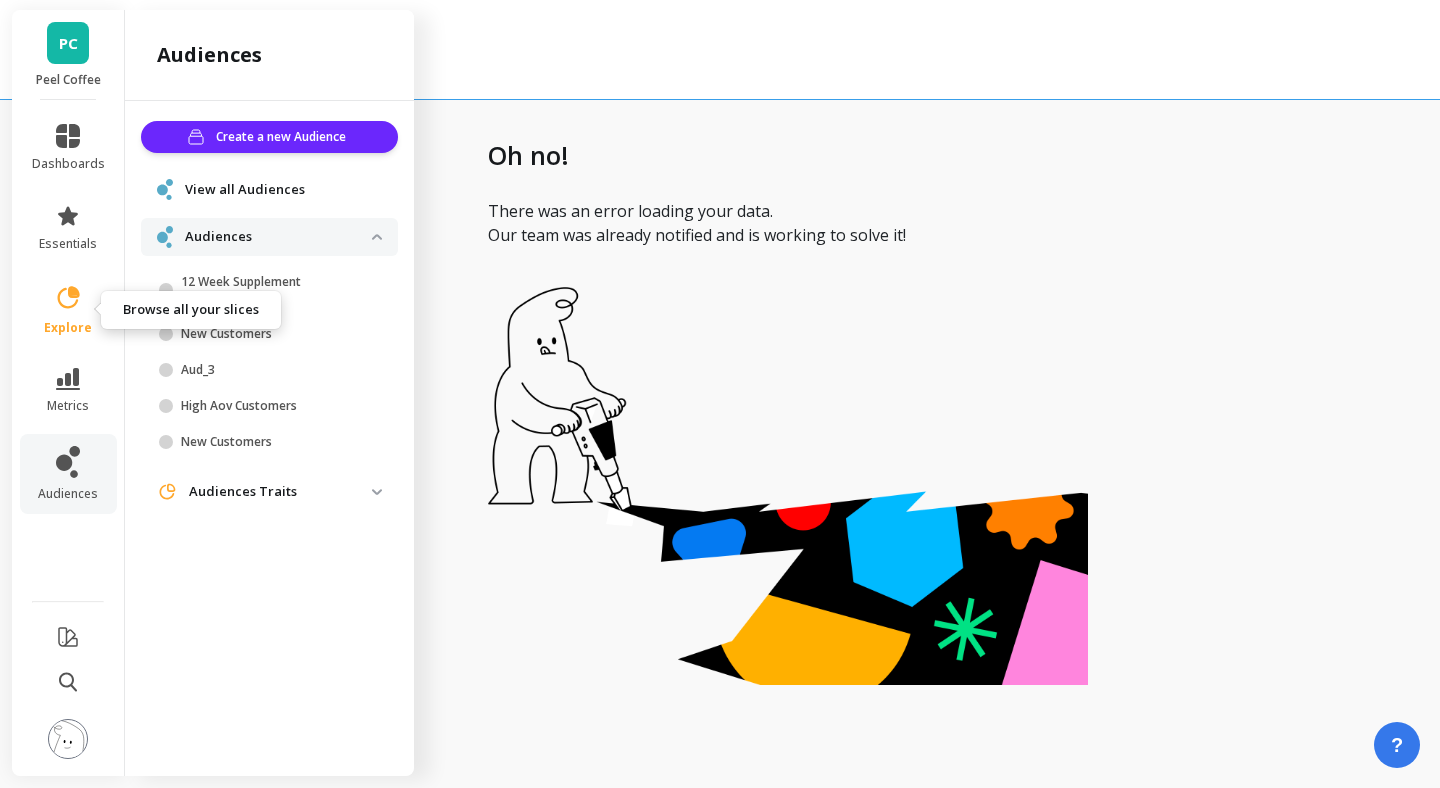click on "explore" at bounding box center (68, 310) 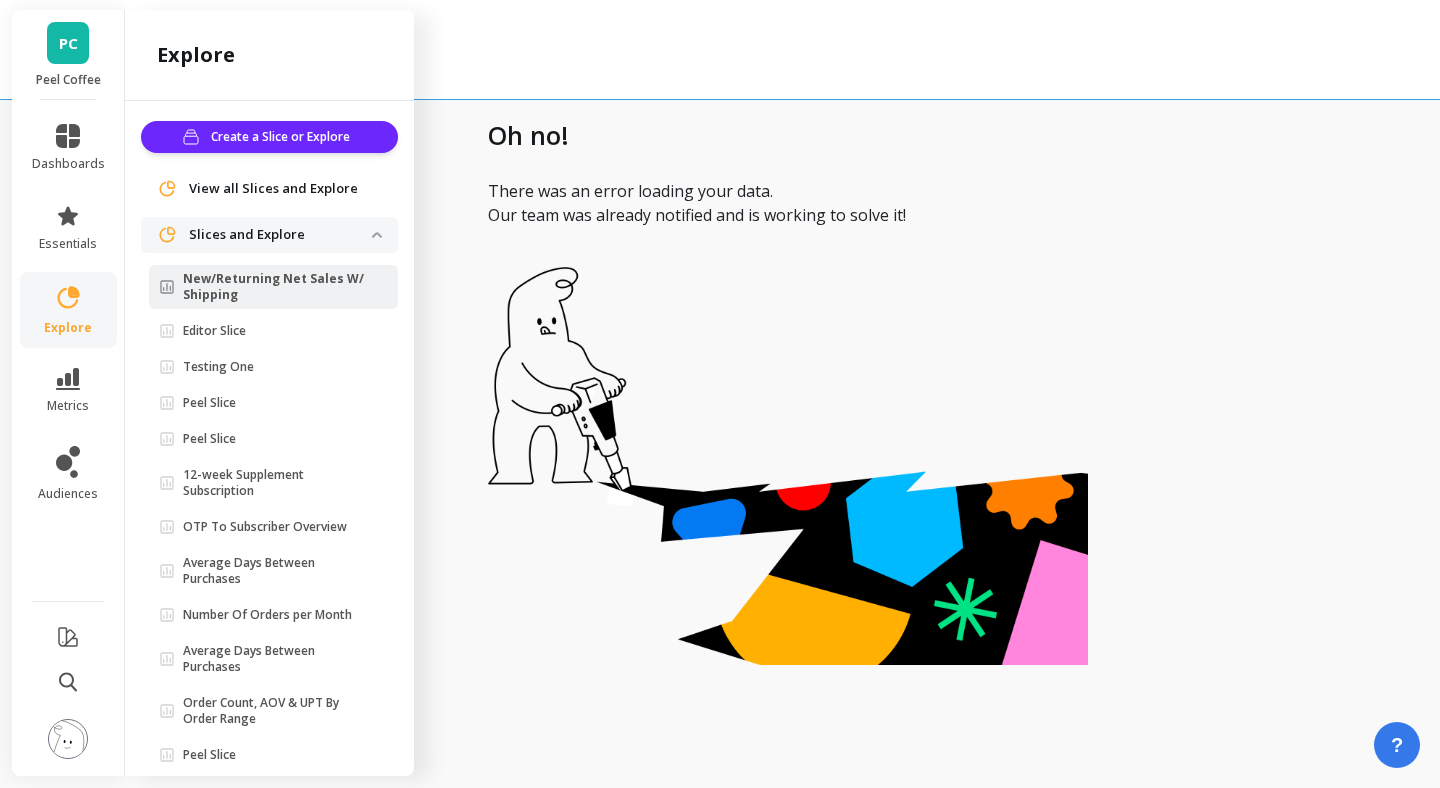 scroll, scrollTop: 0, scrollLeft: 0, axis: both 